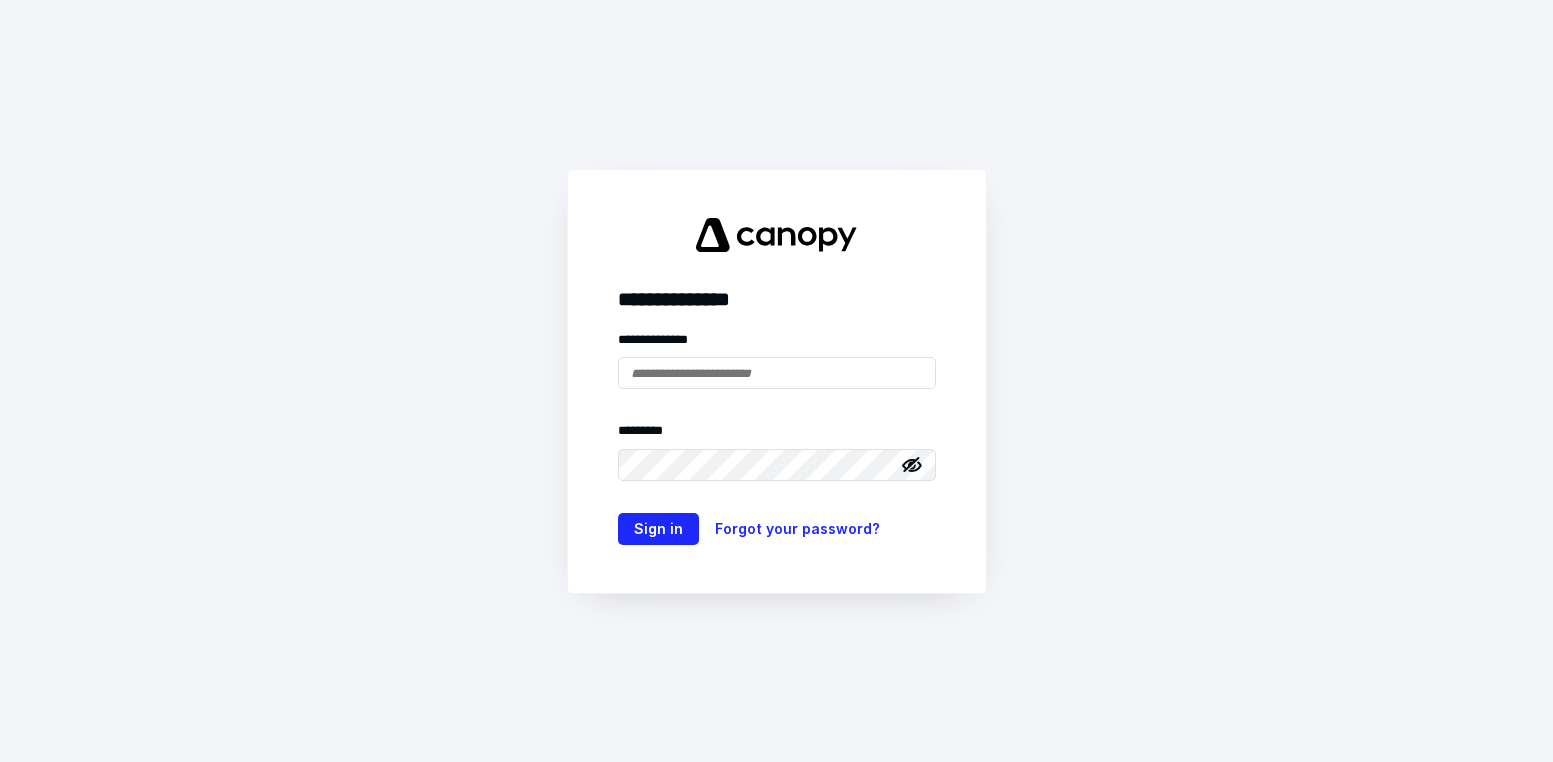 scroll, scrollTop: 0, scrollLeft: 0, axis: both 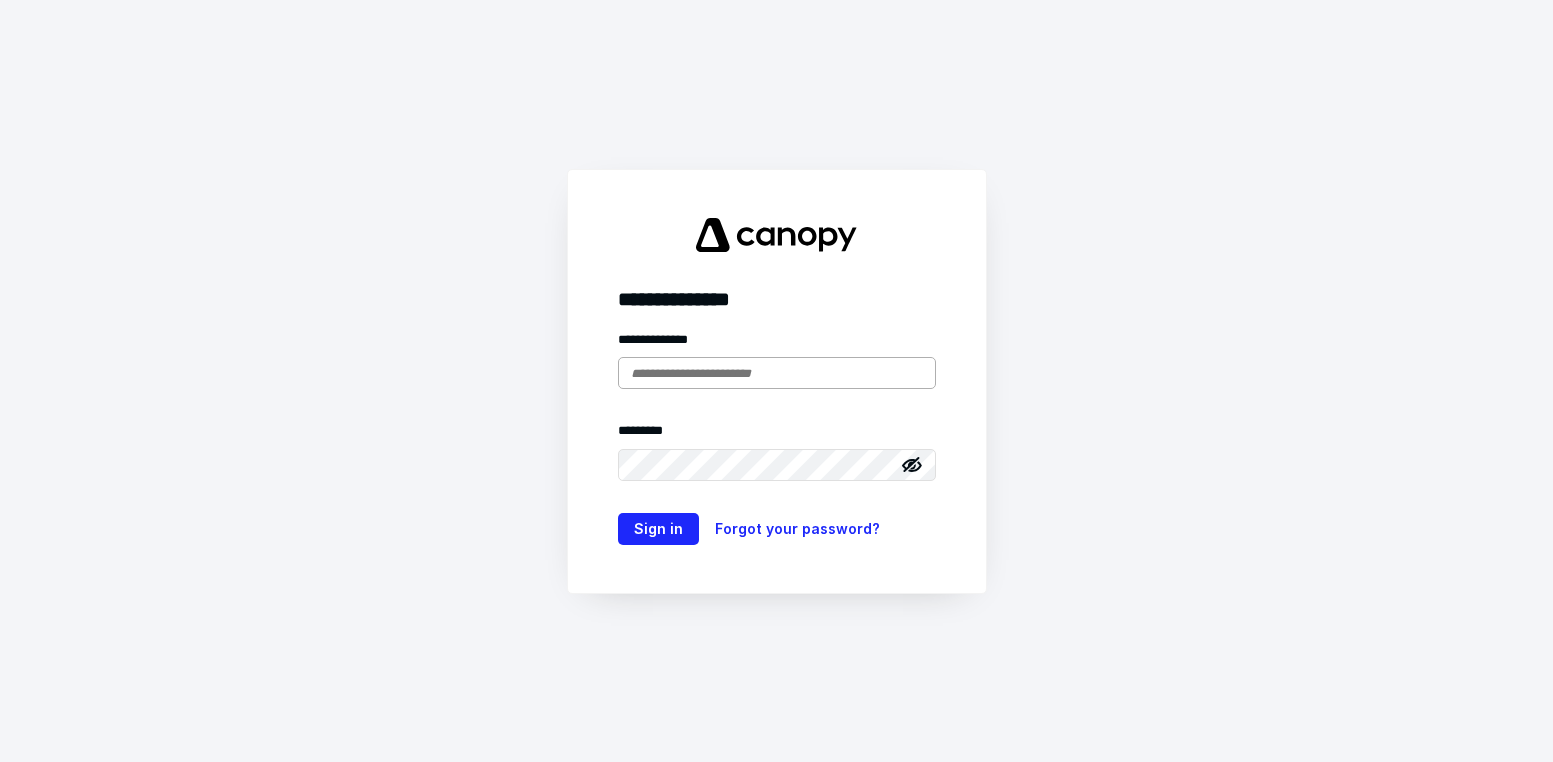 click at bounding box center [777, 373] 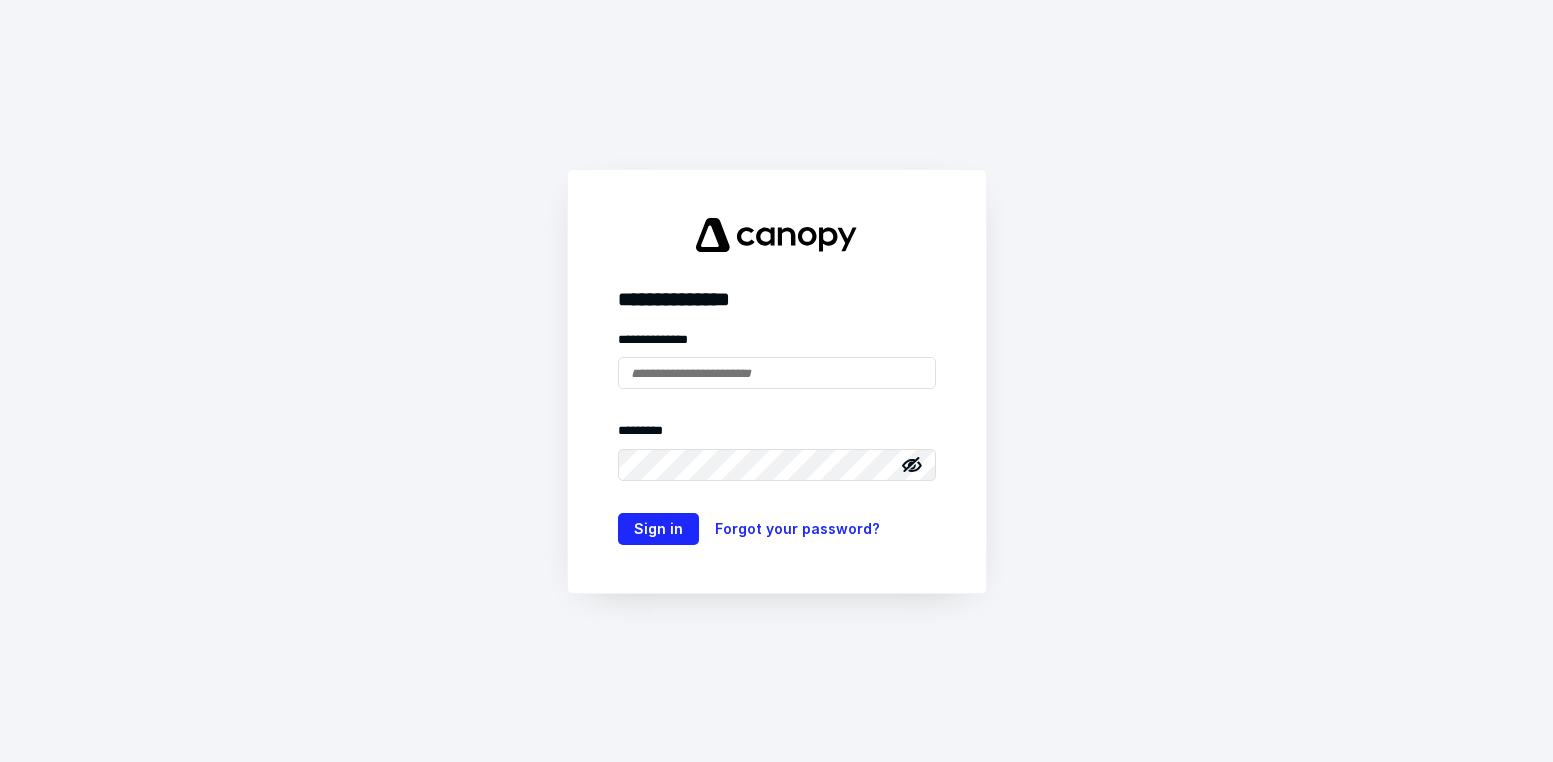 type on "**********" 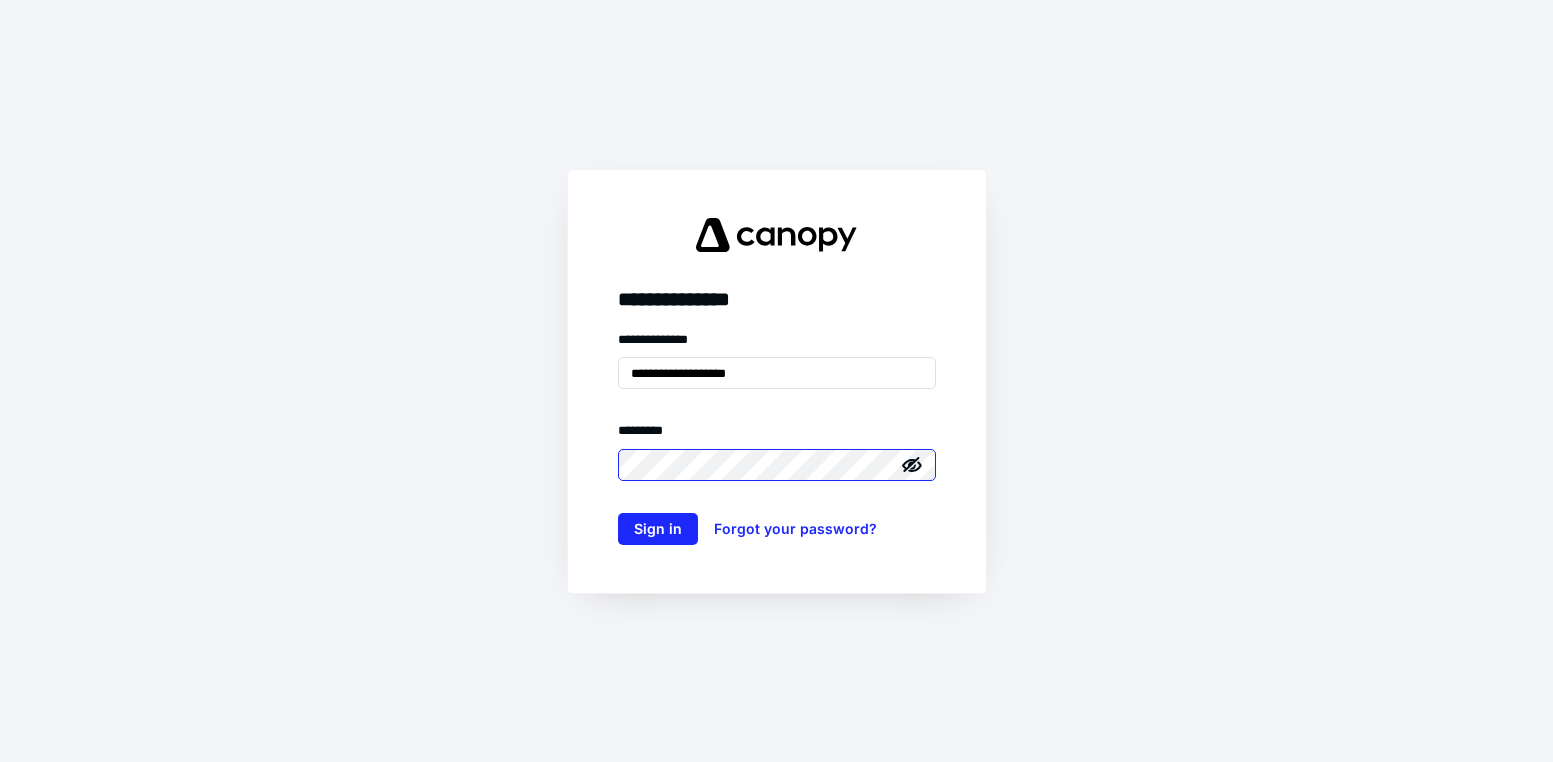 scroll, scrollTop: 0, scrollLeft: 0, axis: both 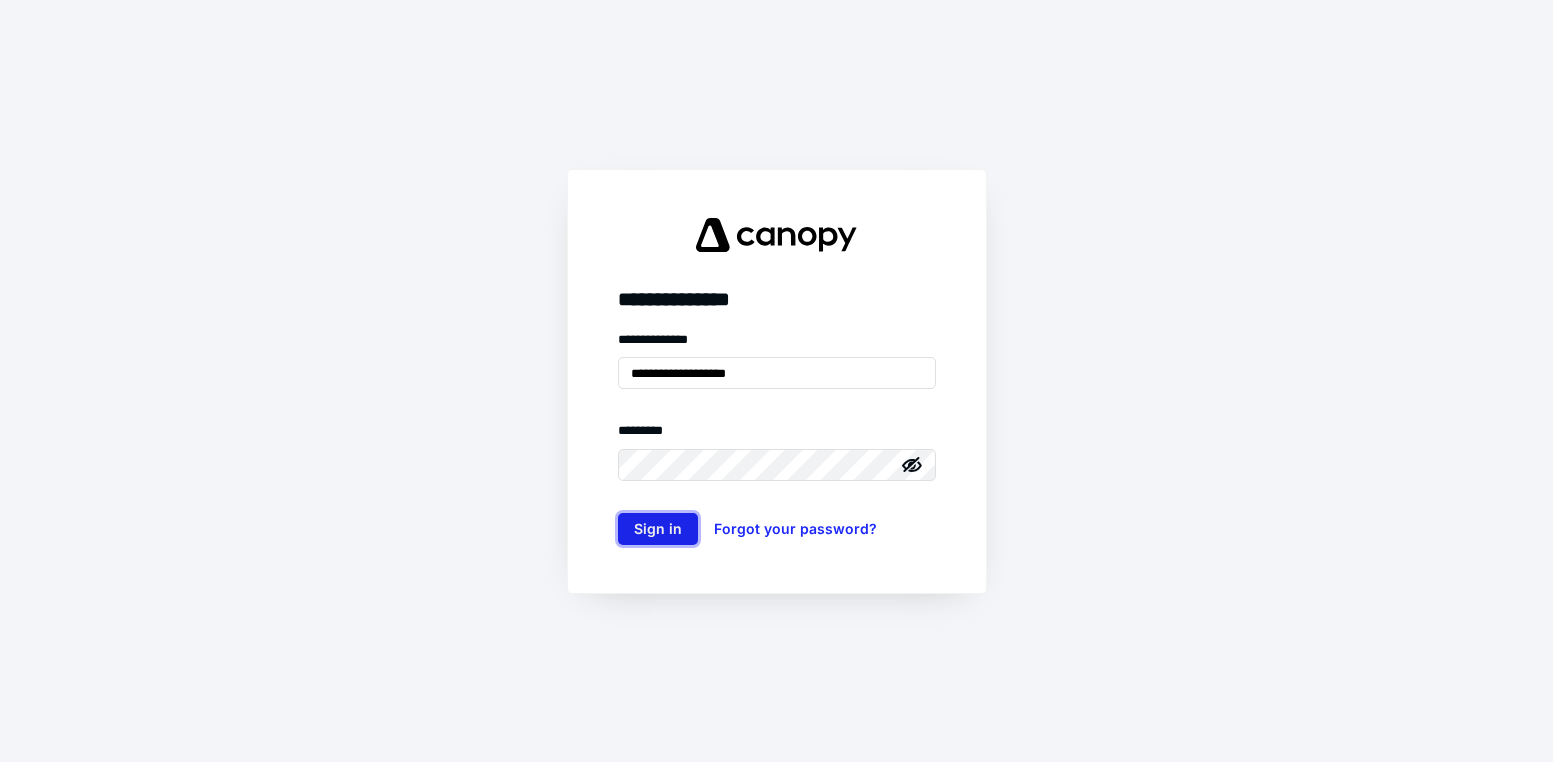 click on "Sign in" at bounding box center (658, 529) 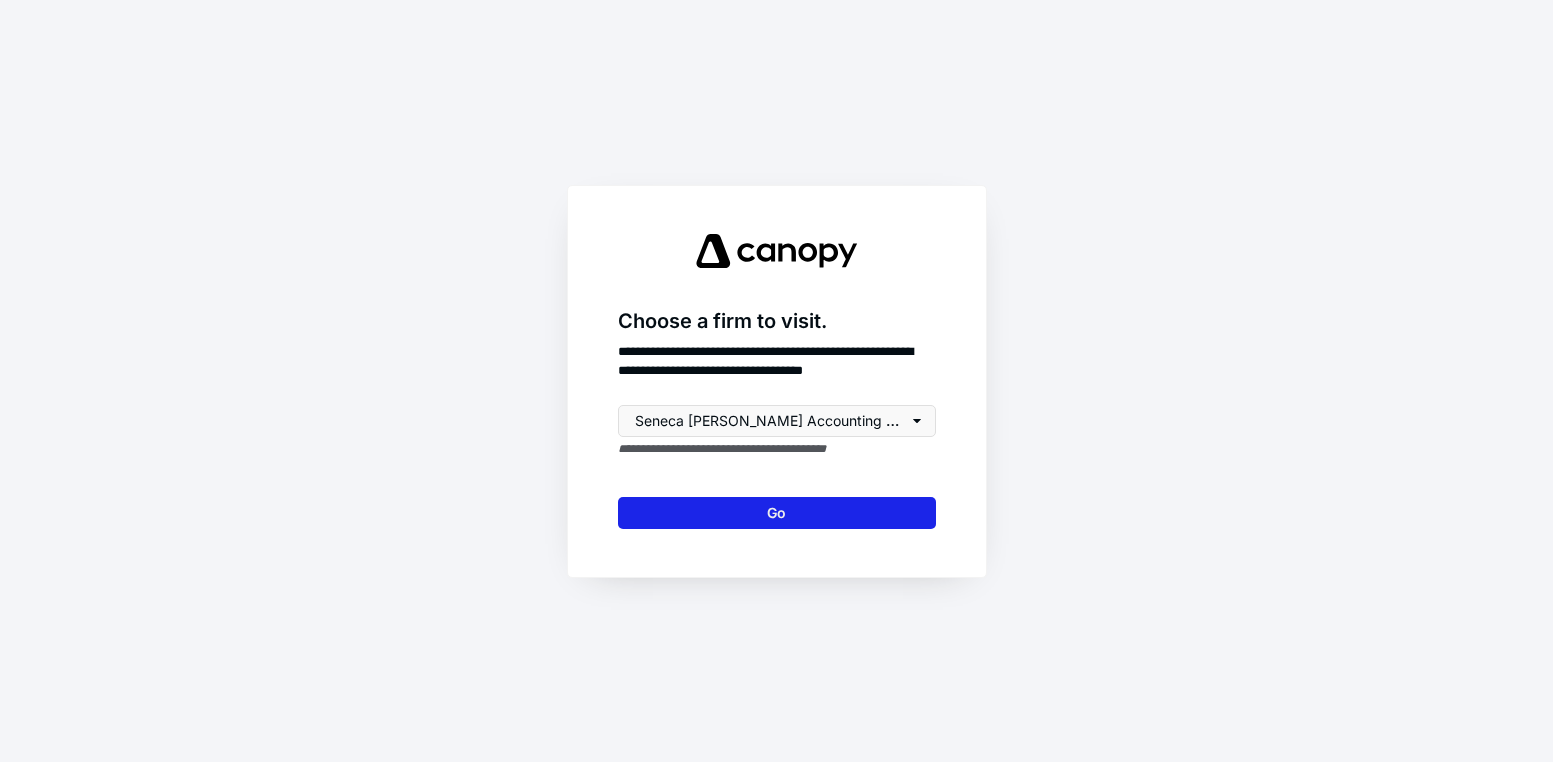 click on "Go" at bounding box center [777, 513] 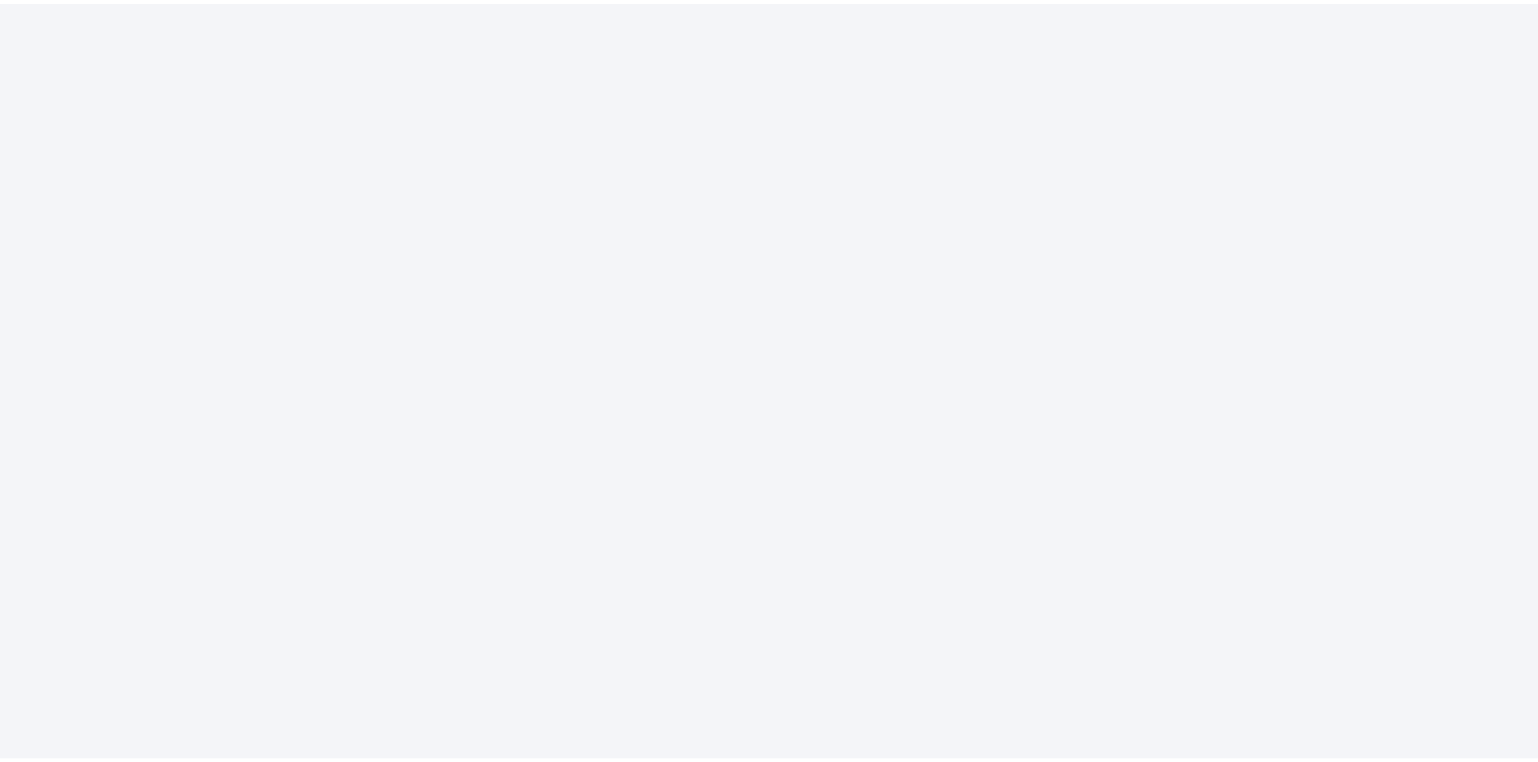scroll, scrollTop: 0, scrollLeft: 0, axis: both 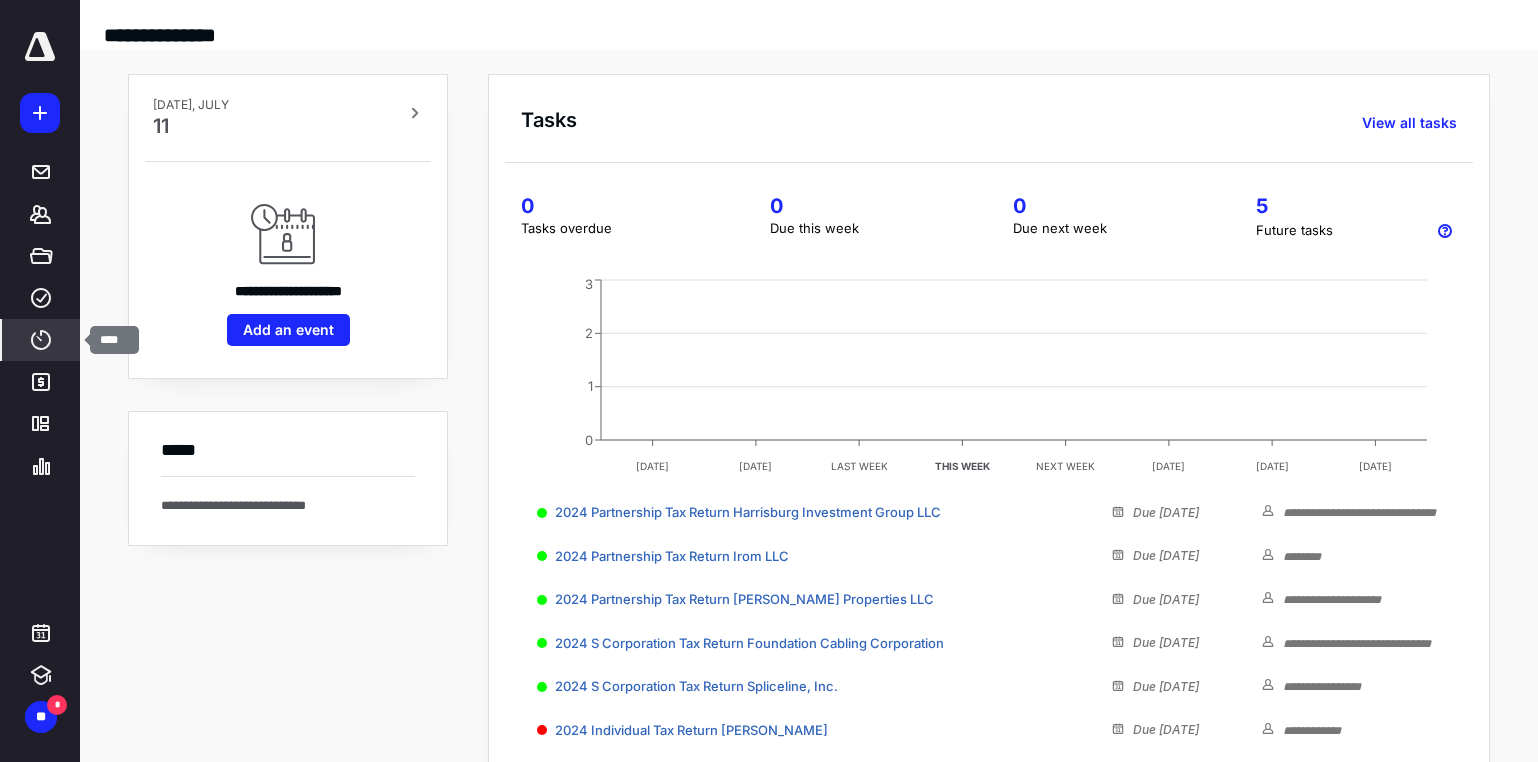 click 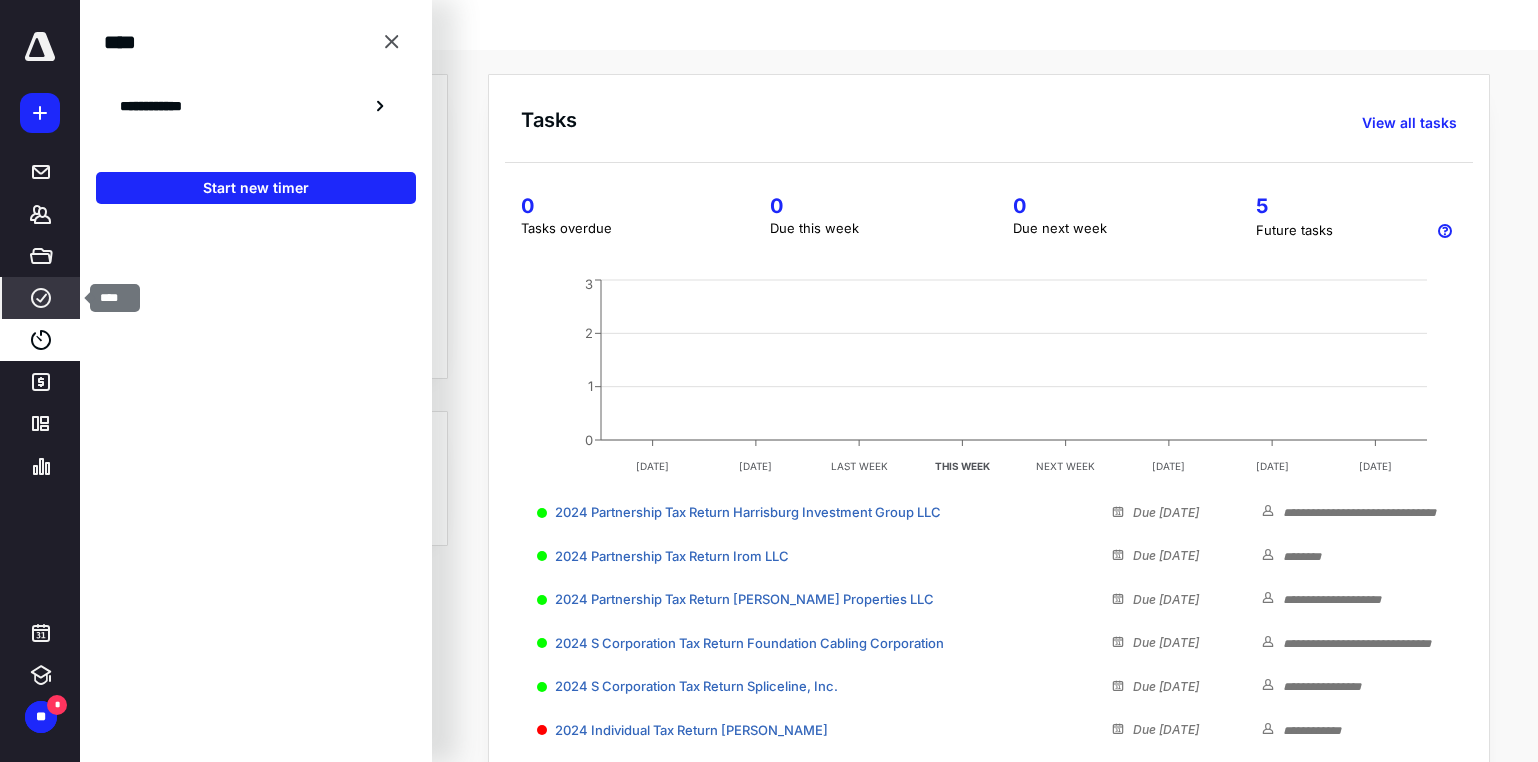 click 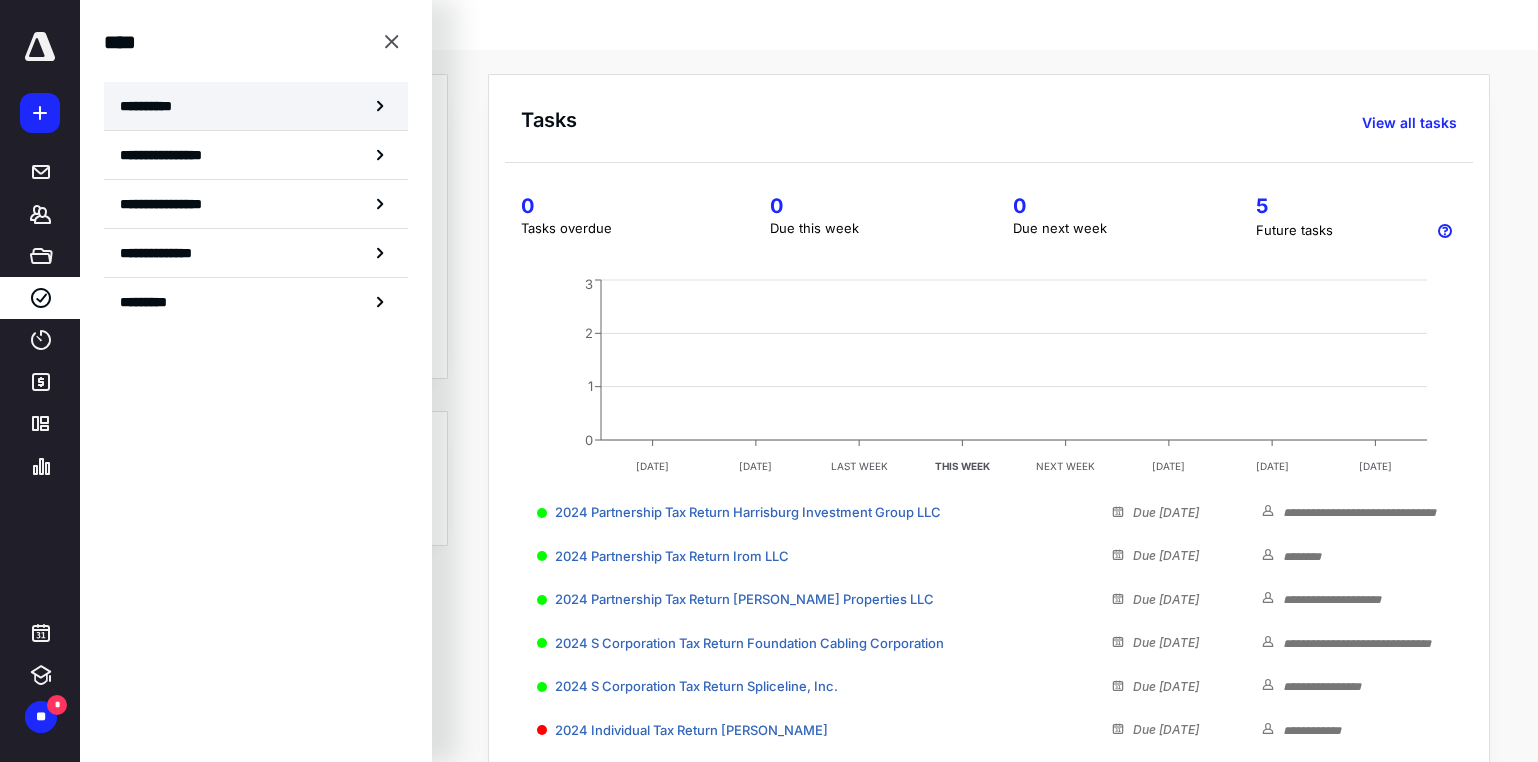 click on "**********" at bounding box center (153, 106) 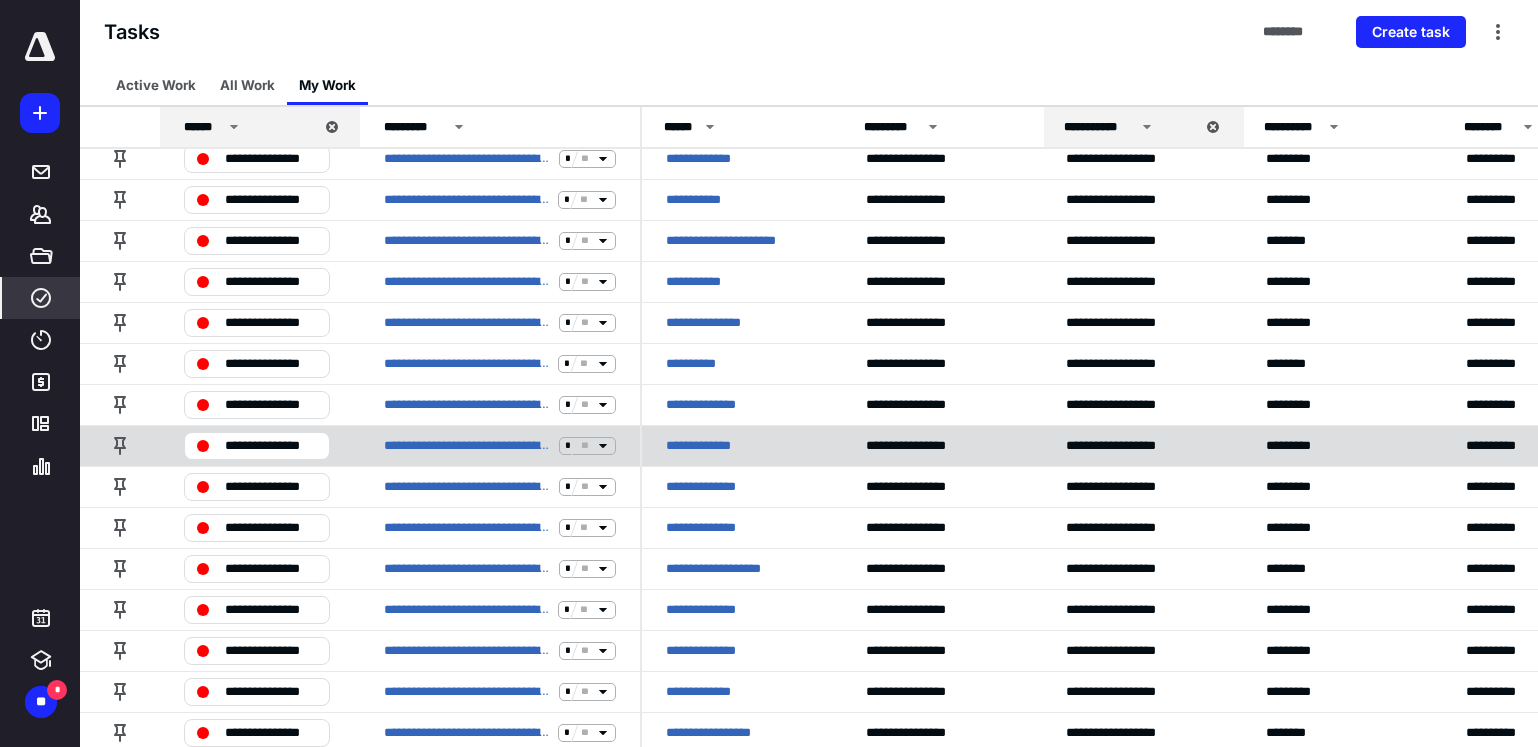 scroll, scrollTop: 667, scrollLeft: 0, axis: vertical 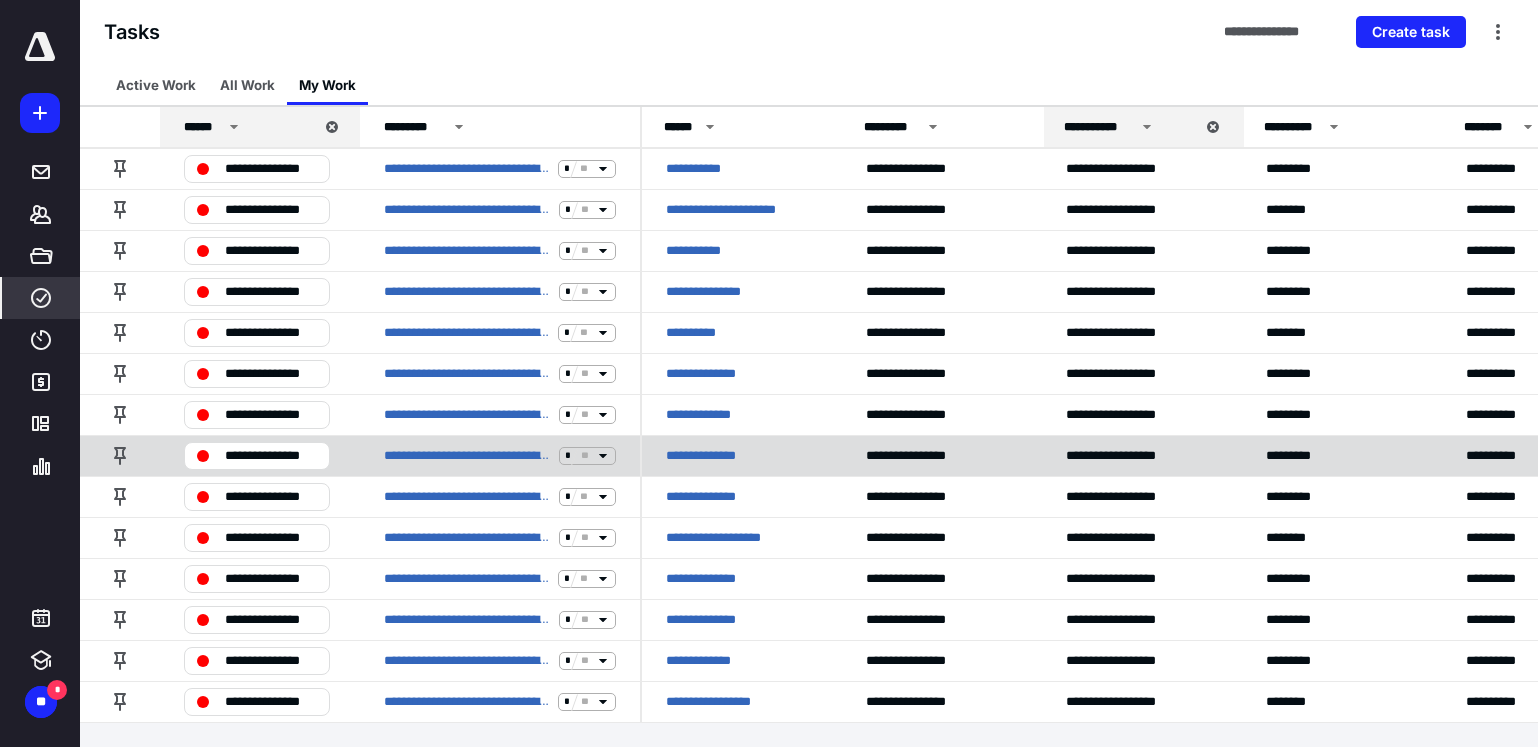 click on "**********" at bounding box center (711, 456) 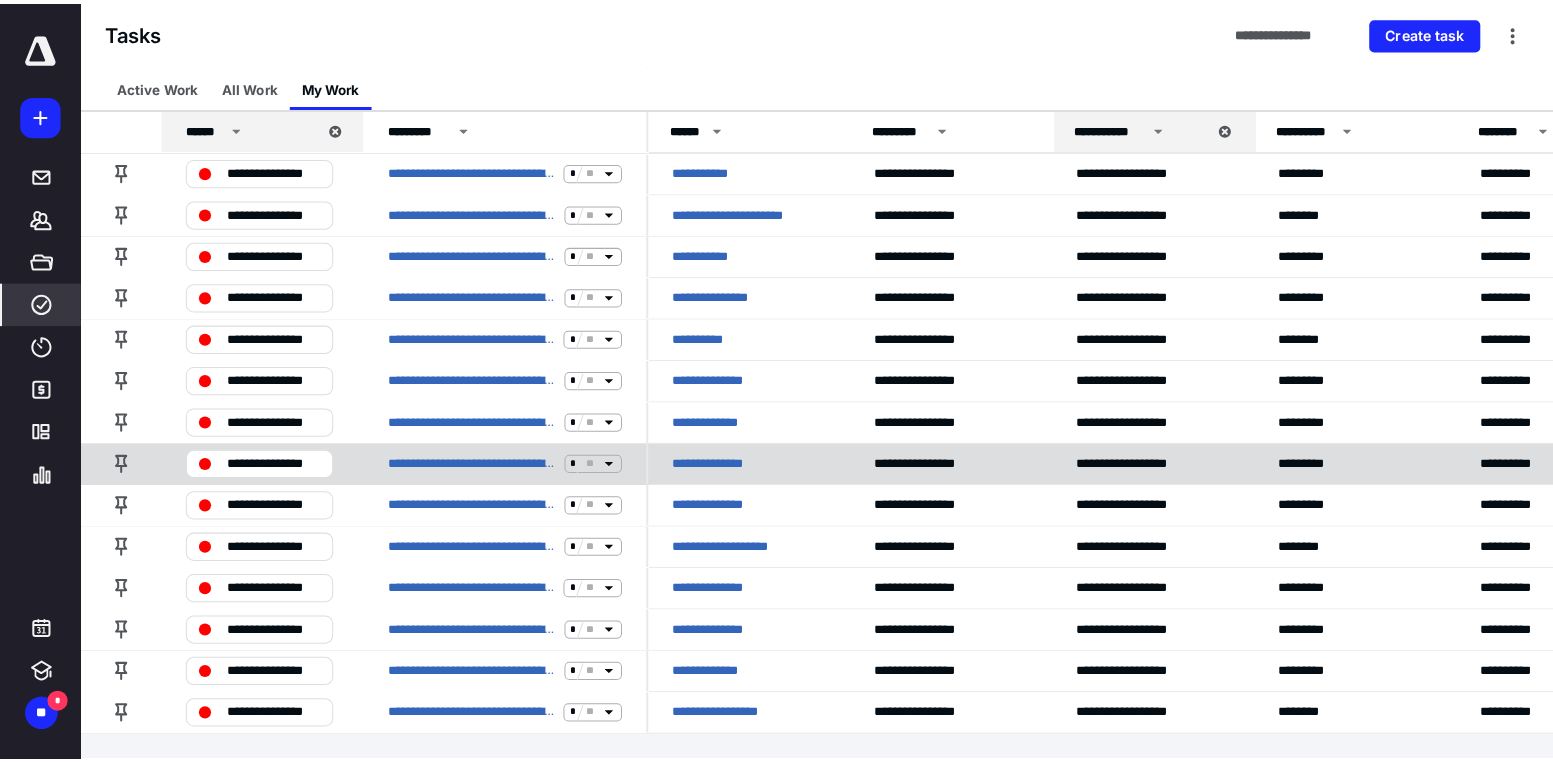 scroll, scrollTop: 0, scrollLeft: 0, axis: both 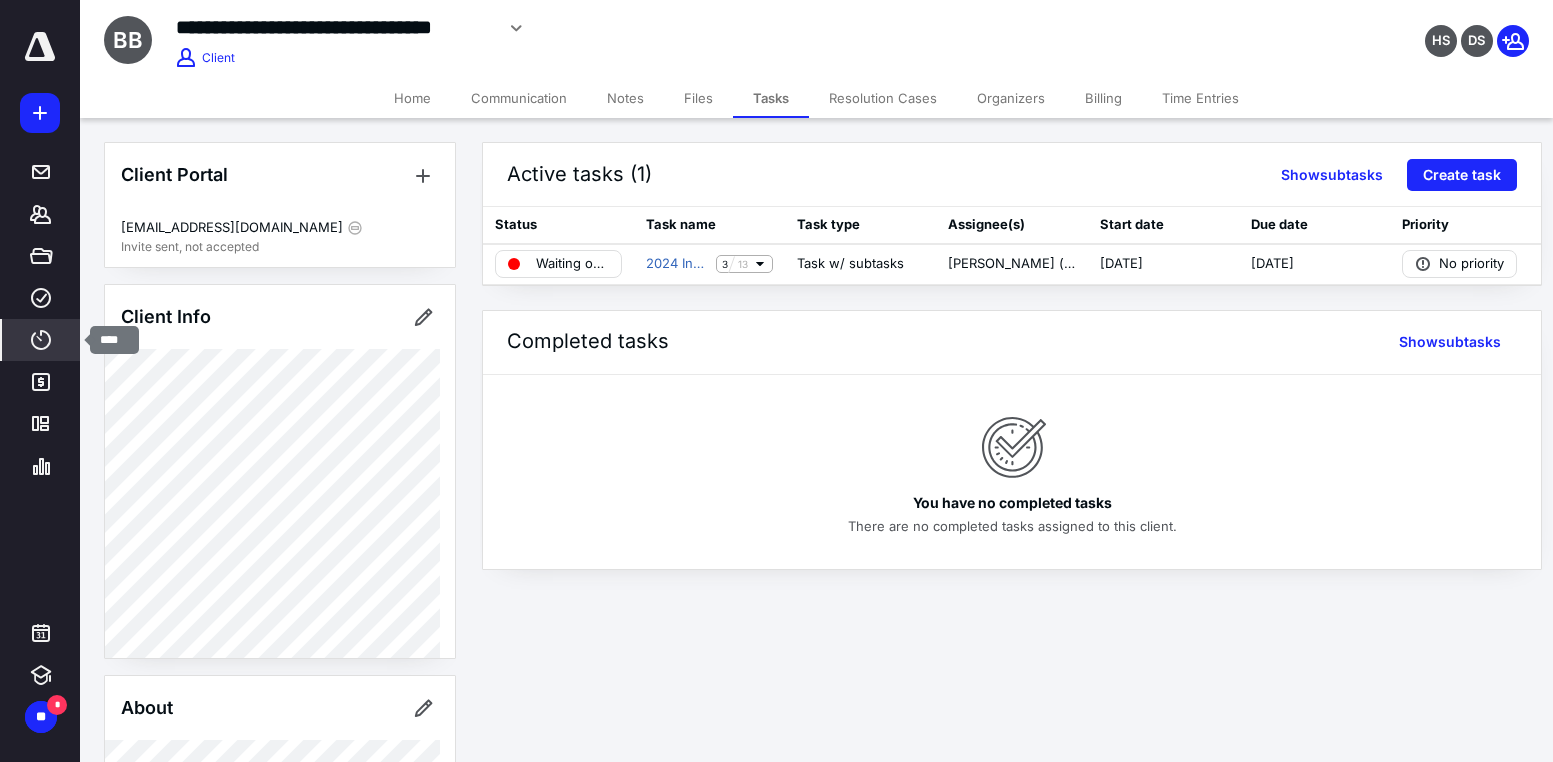 click 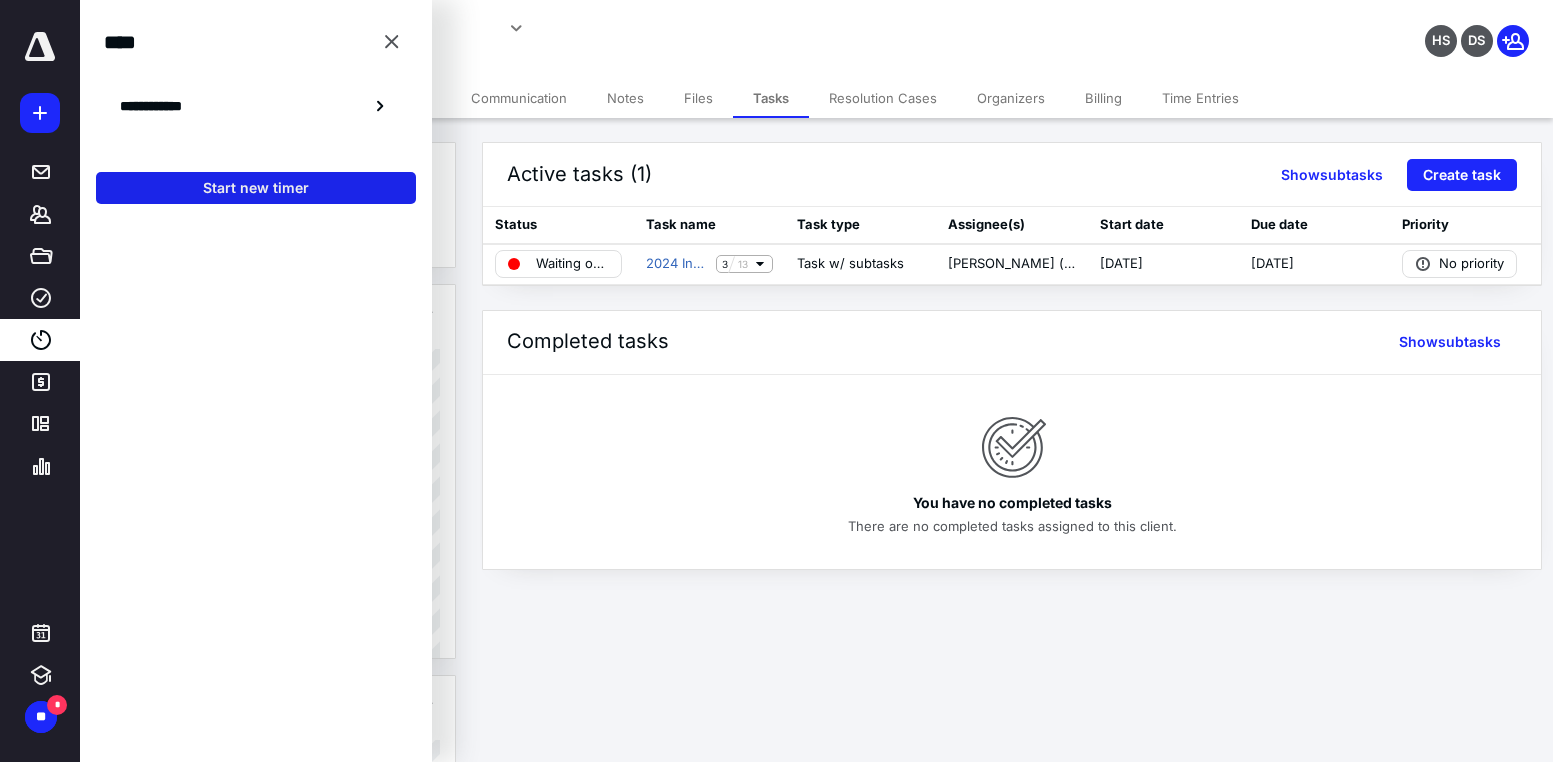 click on "Start new timer" at bounding box center [256, 188] 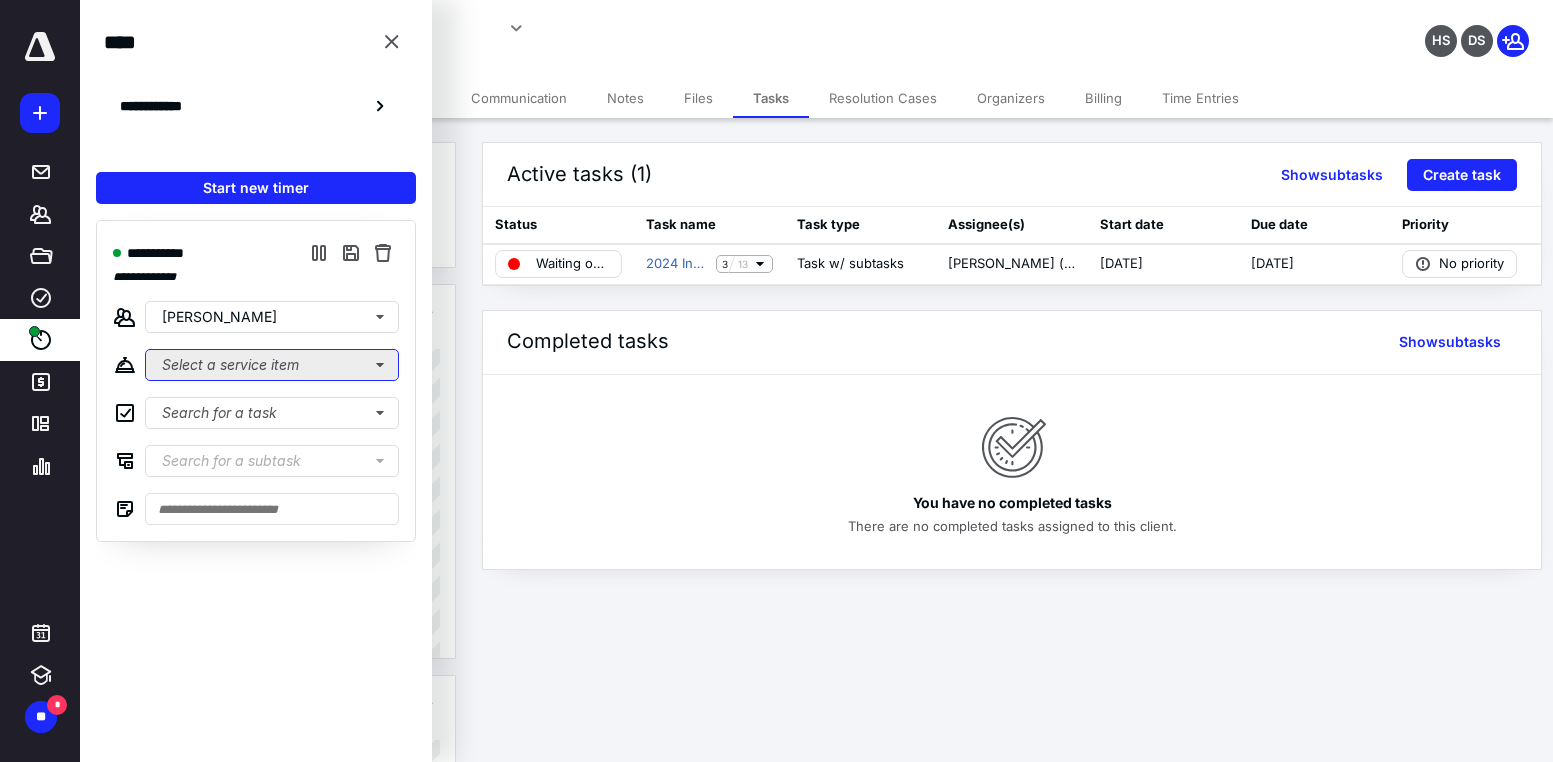 click on "Select a service item" at bounding box center (272, 365) 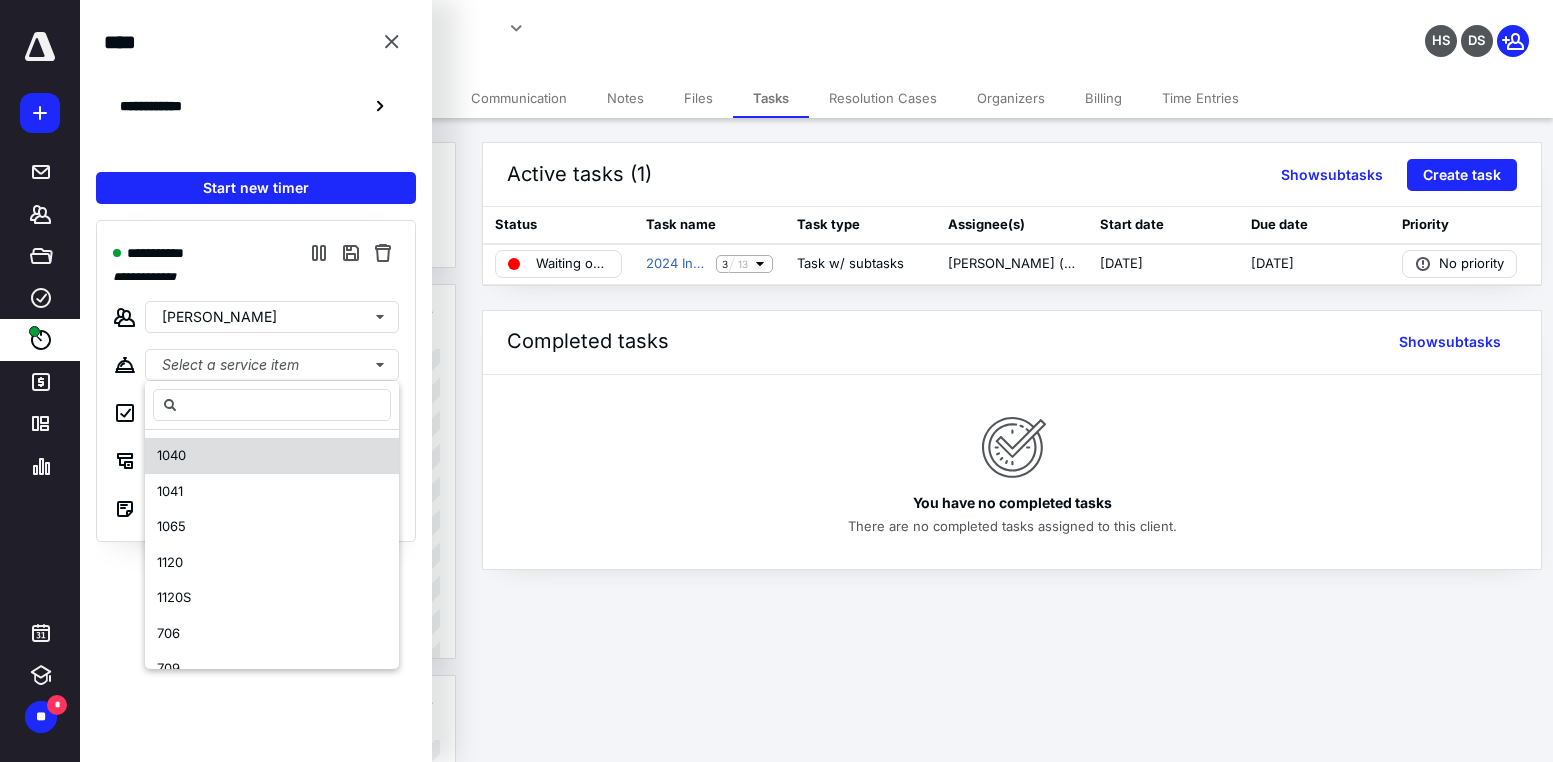 click on "1040" at bounding box center [171, 455] 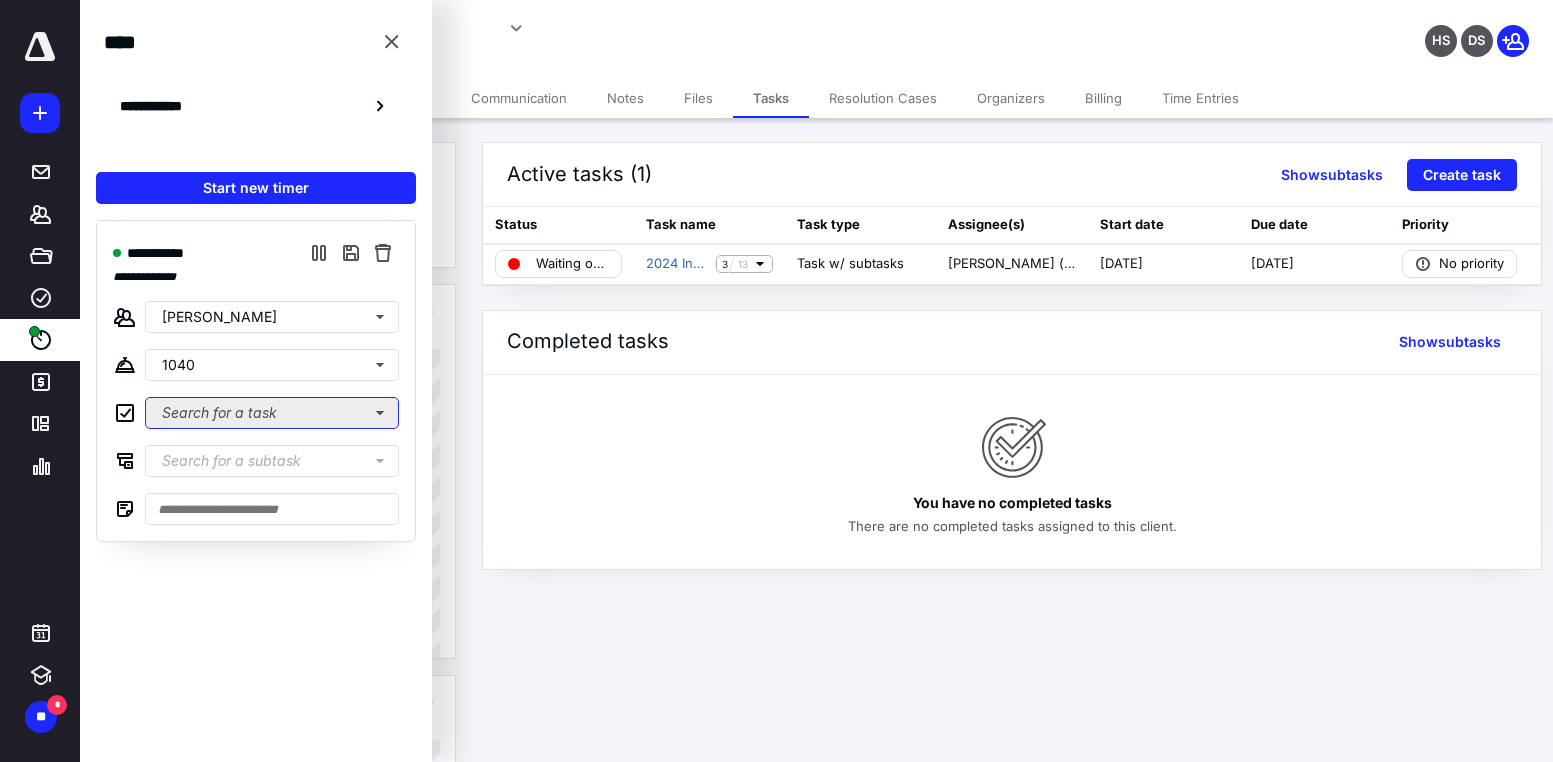 click on "Search for a task" at bounding box center (272, 413) 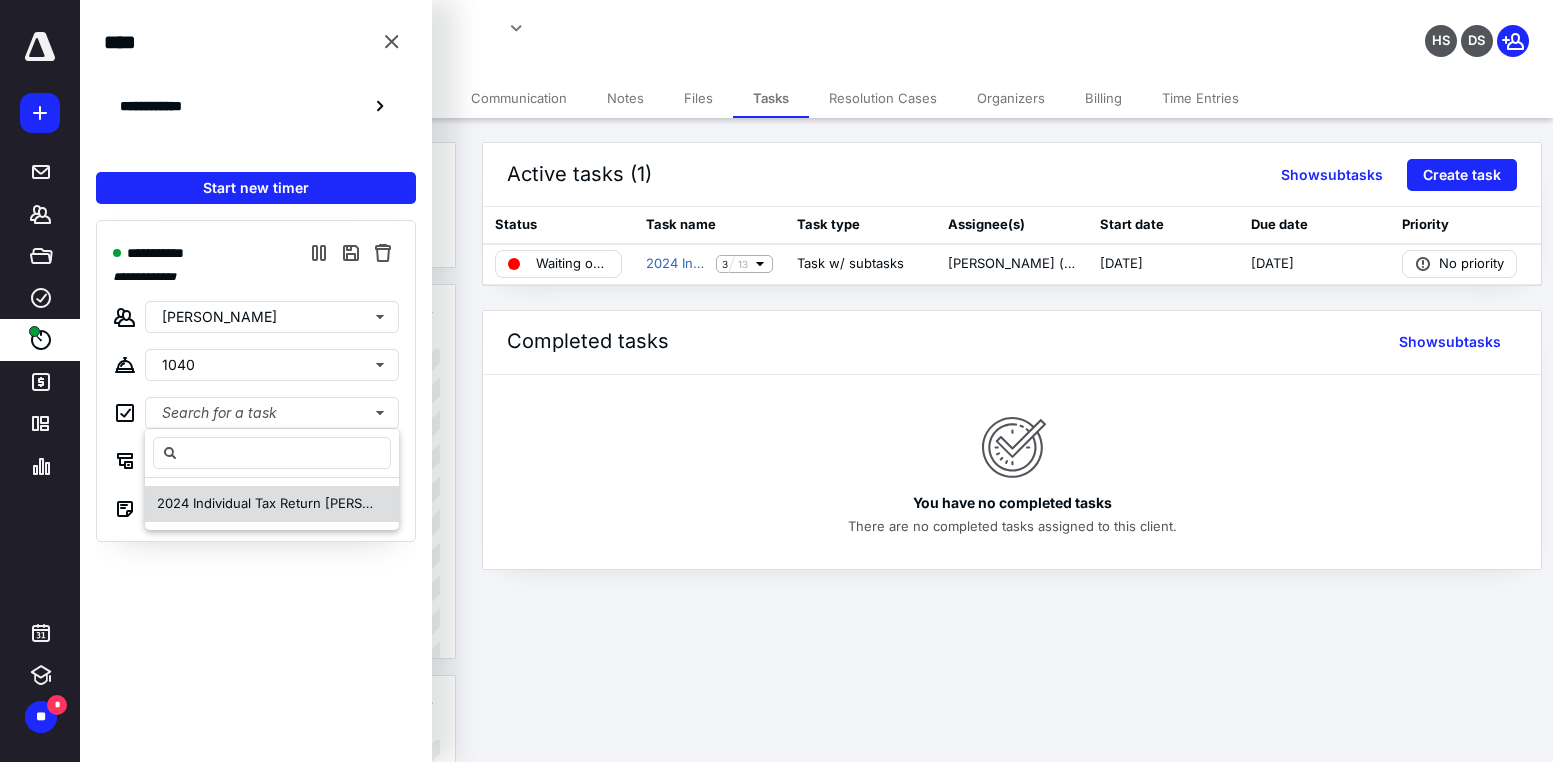 click on "2024 Individual Tax Return [PERSON_NAME]" at bounding box center [294, 503] 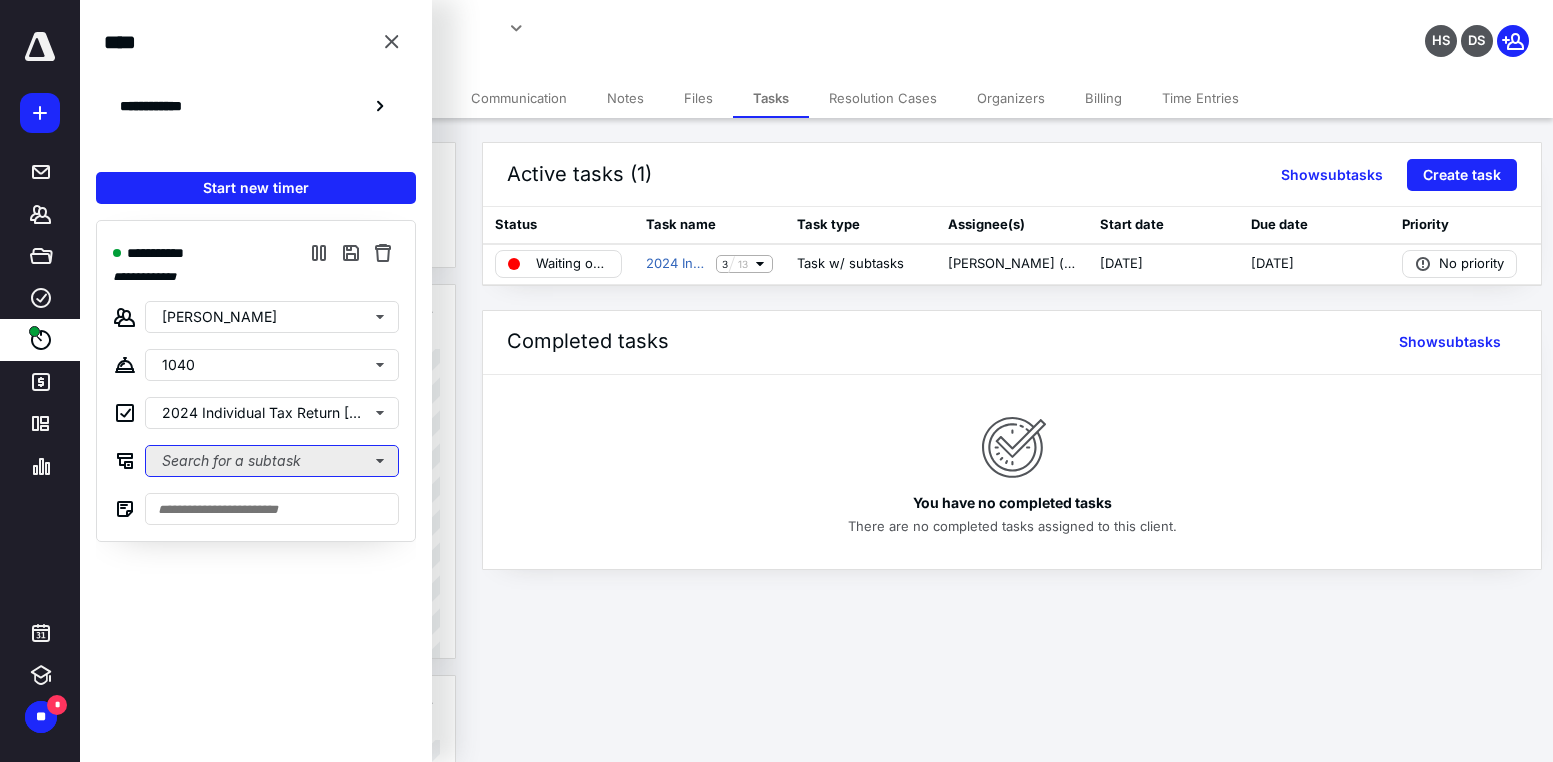 click on "Search for a subtask" at bounding box center [272, 461] 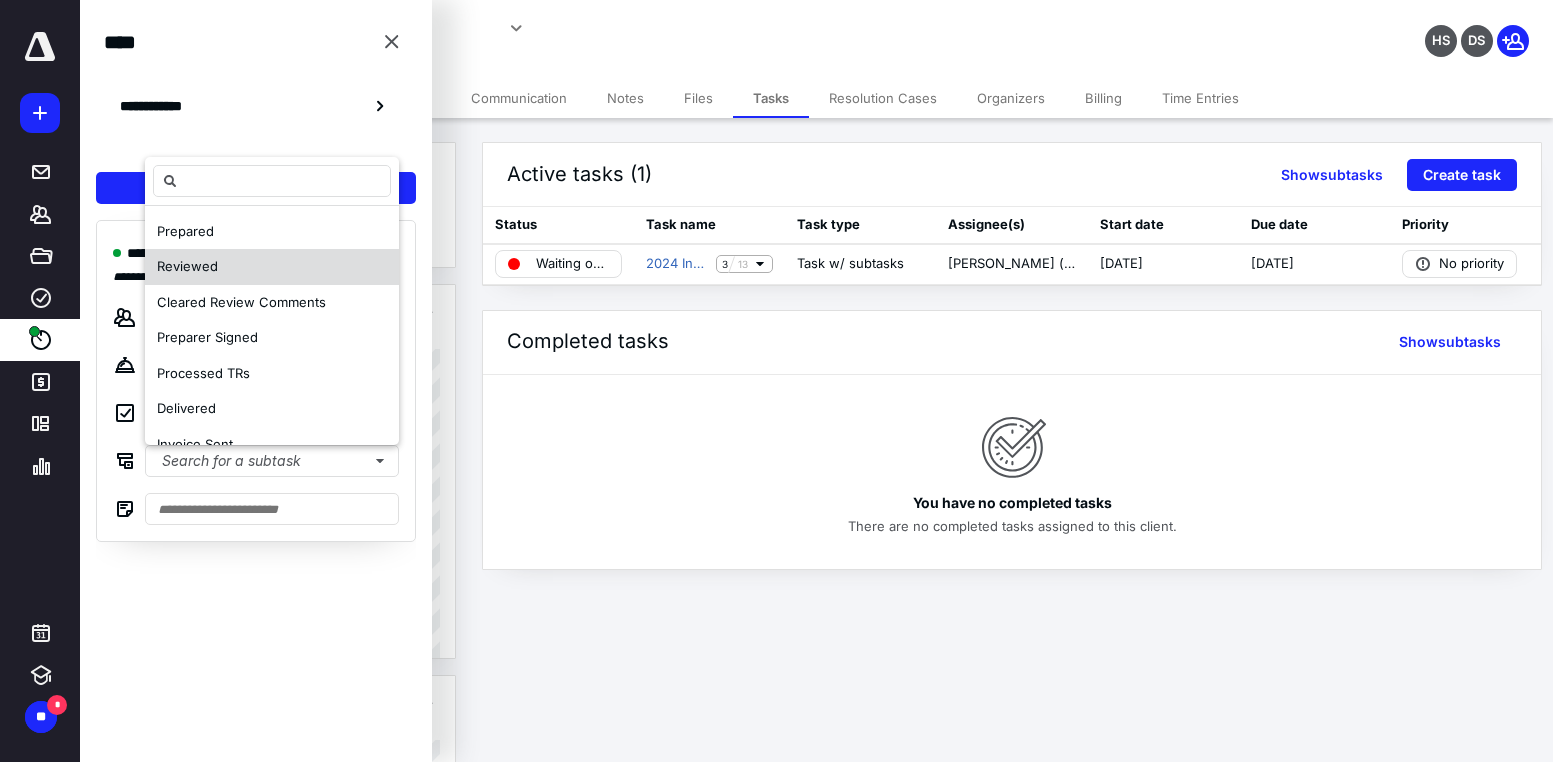 click on "Reviewed" at bounding box center [187, 266] 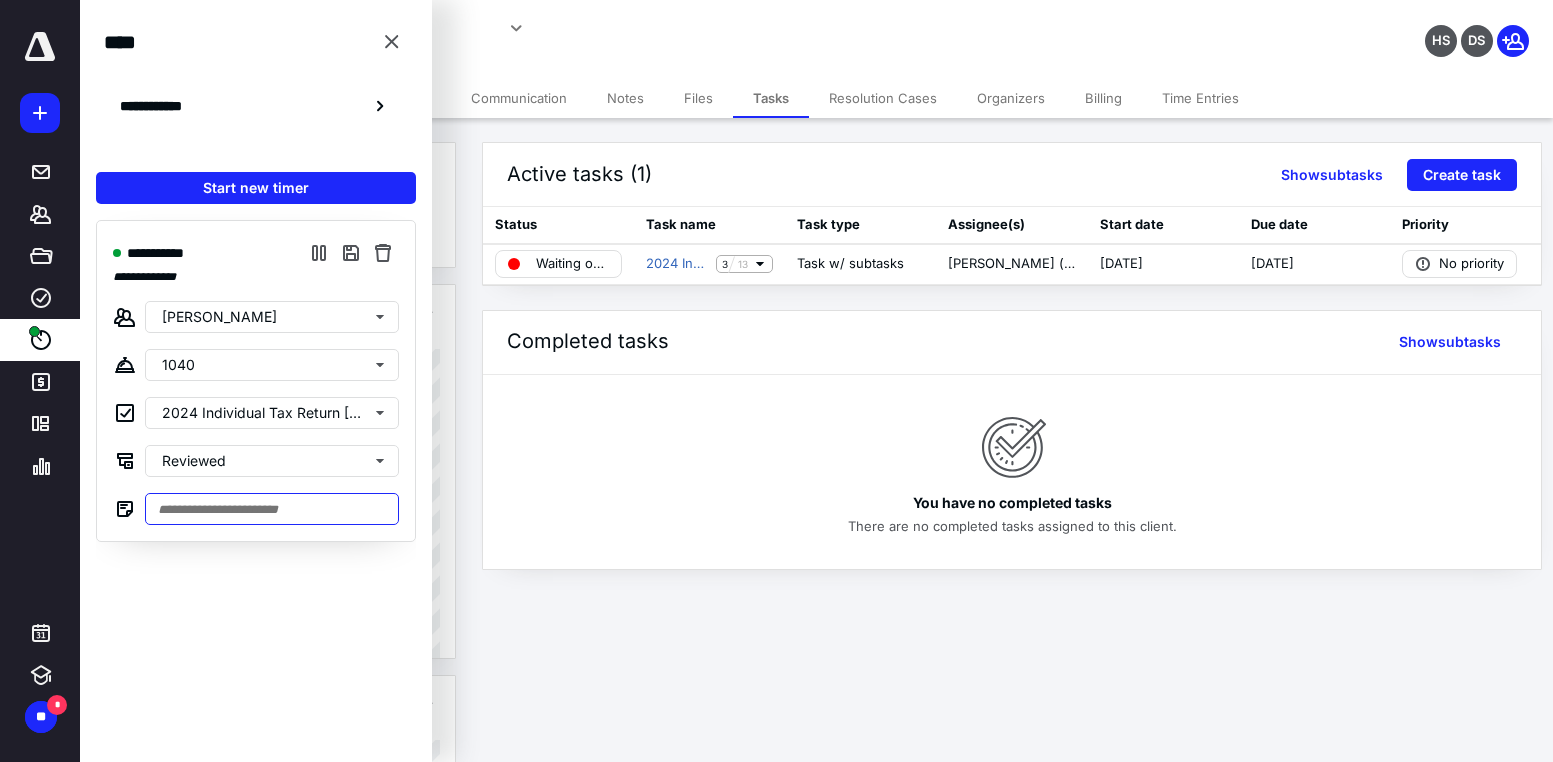 click at bounding box center (272, 509) 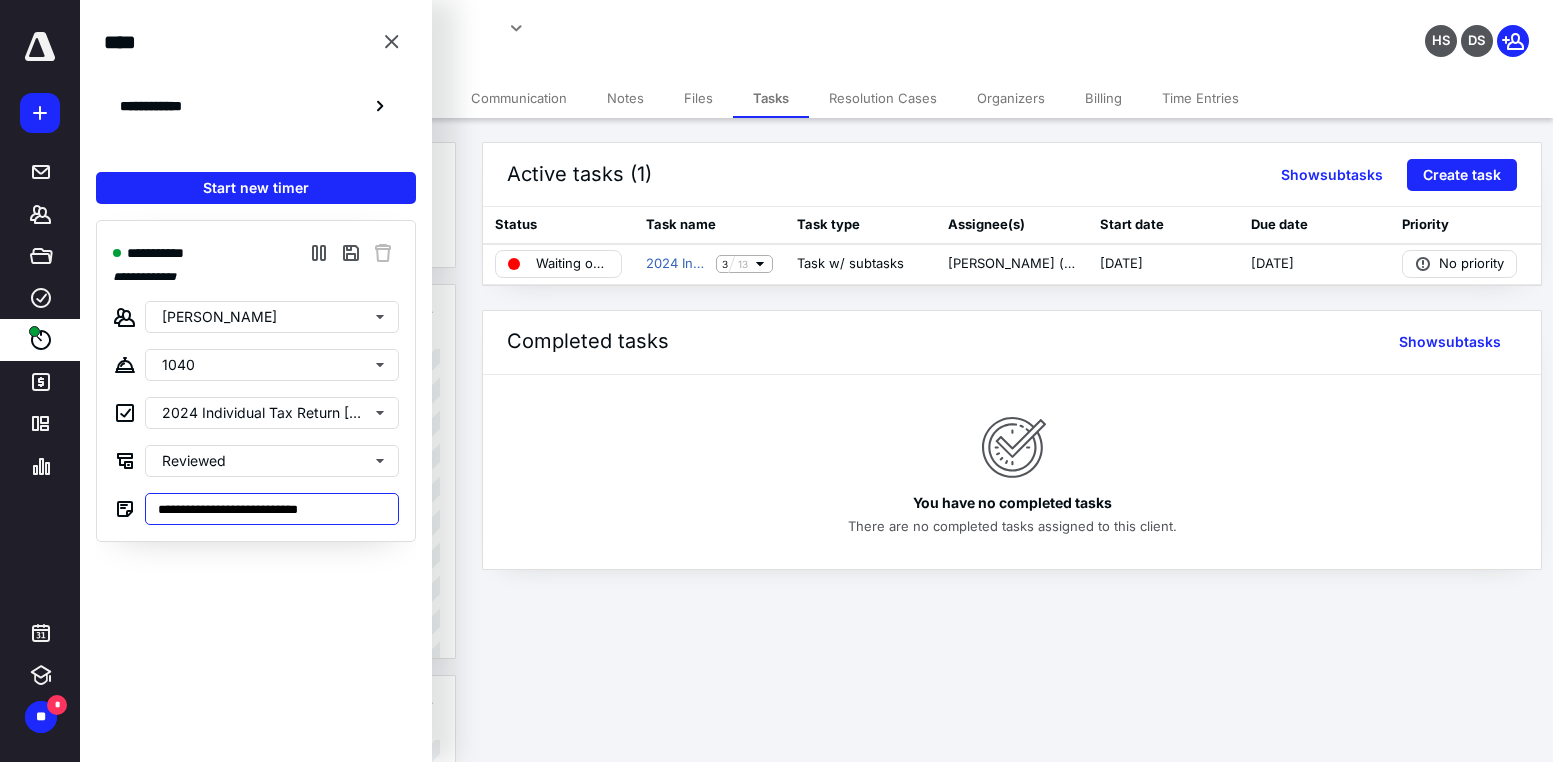 type on "**********" 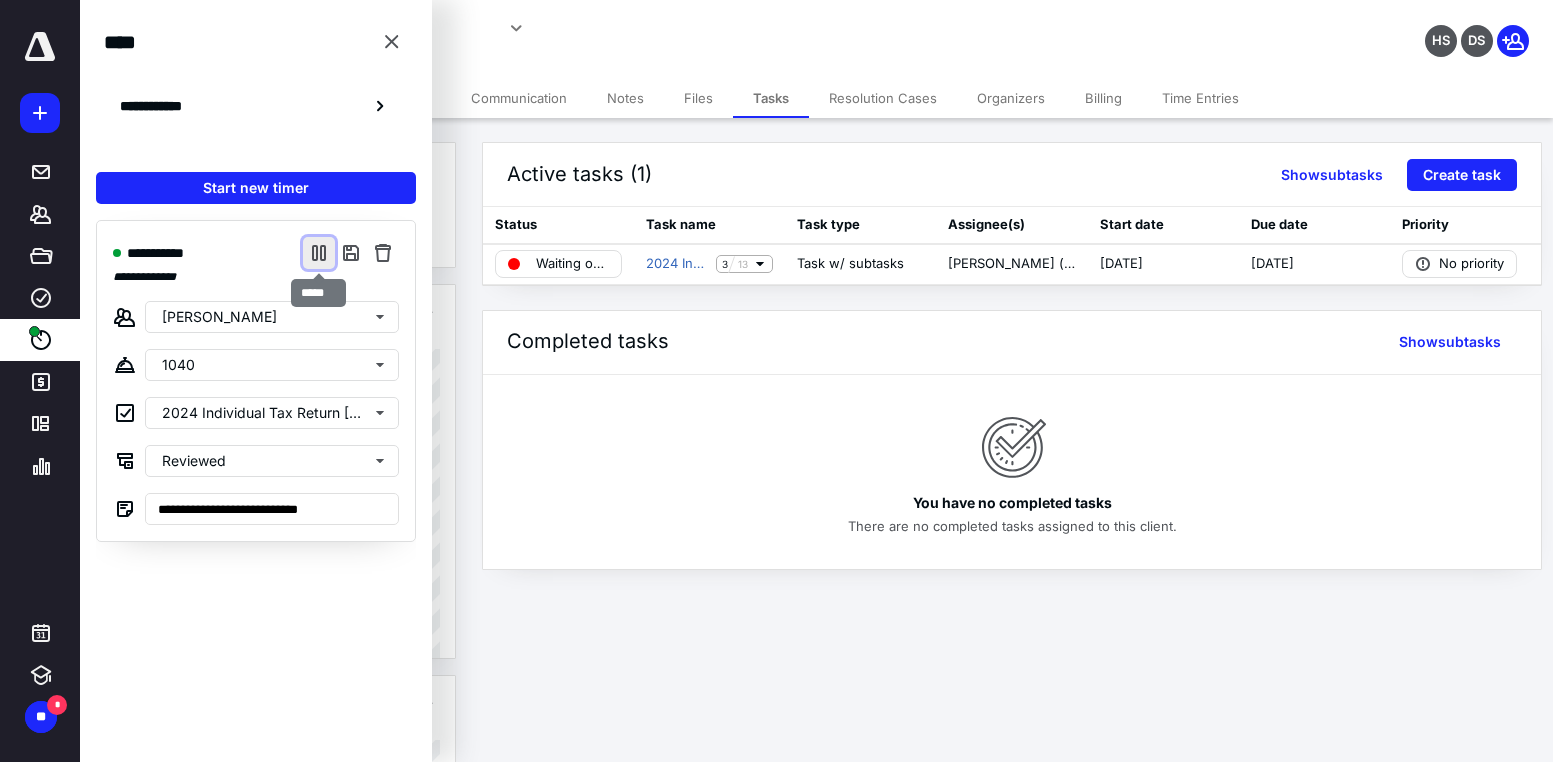 click at bounding box center [319, 253] 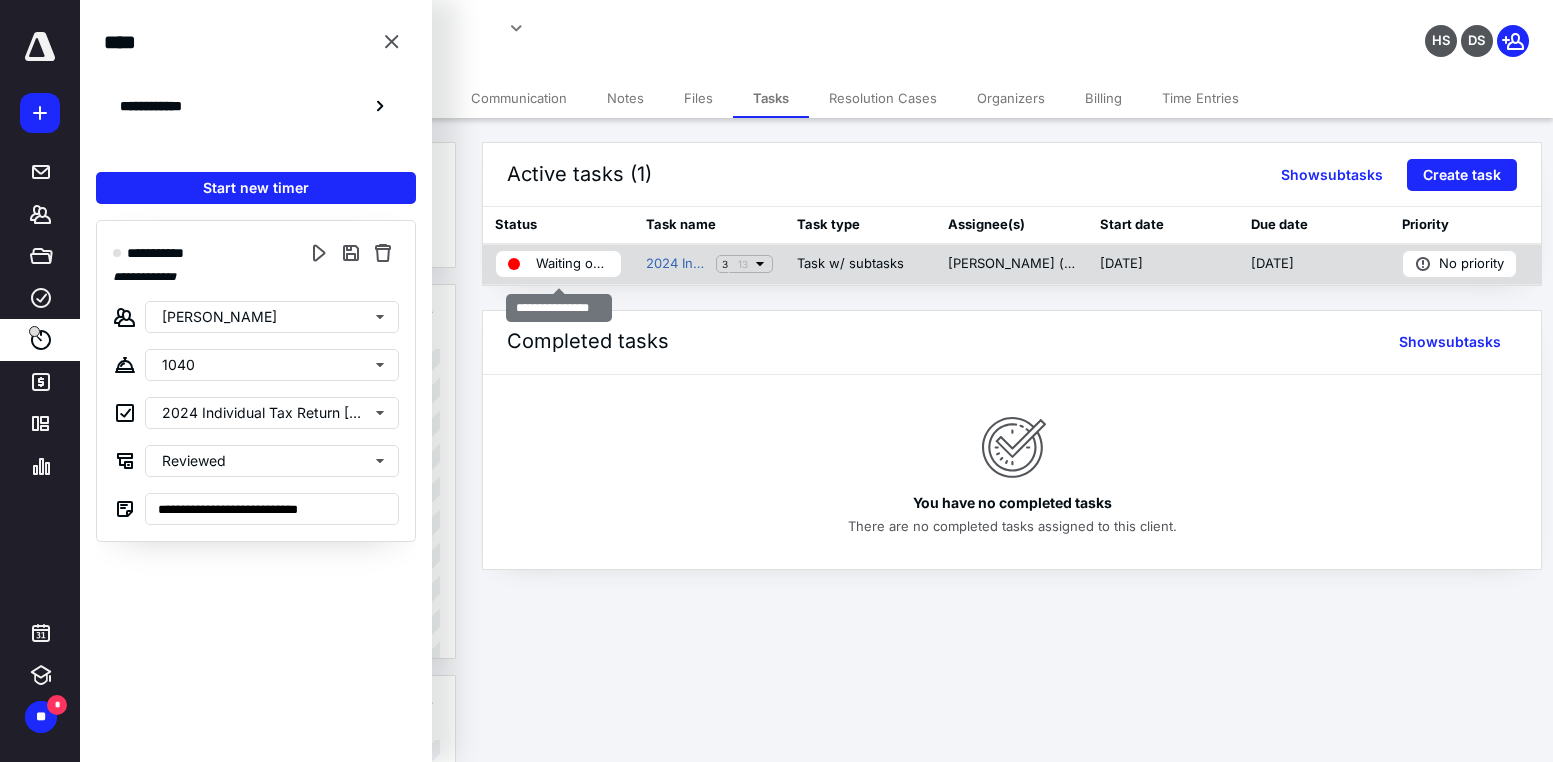 click on "Waiting on Info" at bounding box center [572, 264] 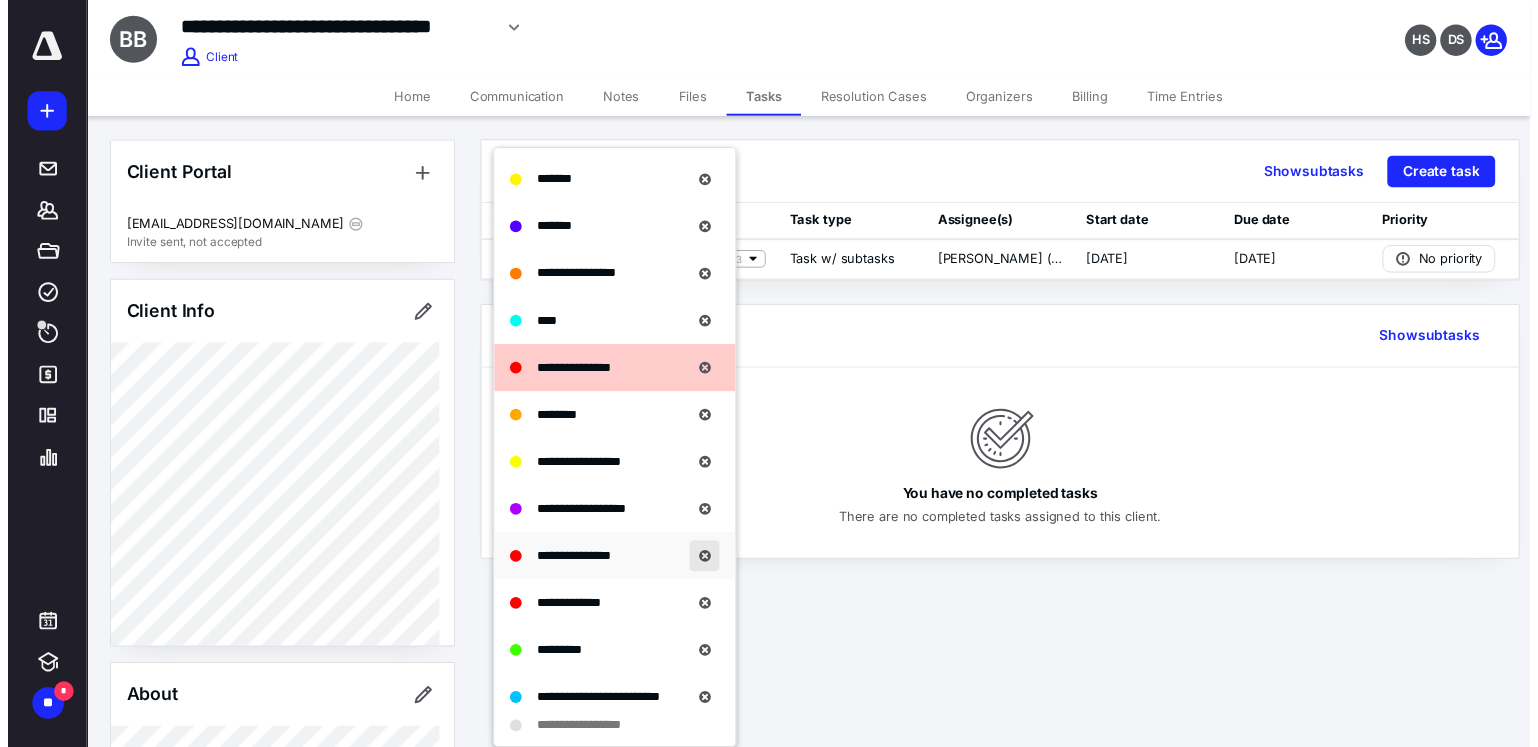 scroll, scrollTop: 653, scrollLeft: 0, axis: vertical 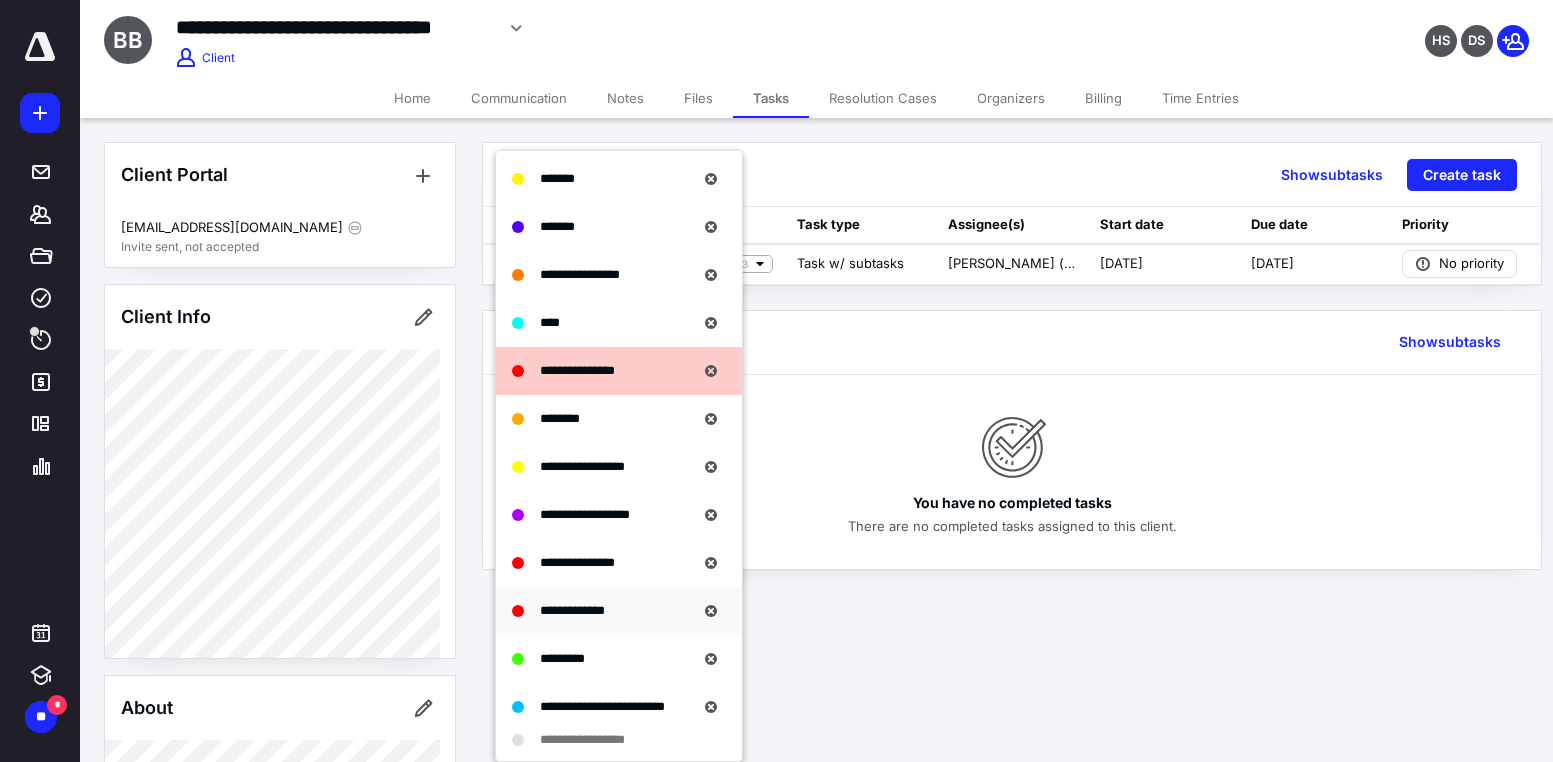 click on "**********" at bounding box center [572, 610] 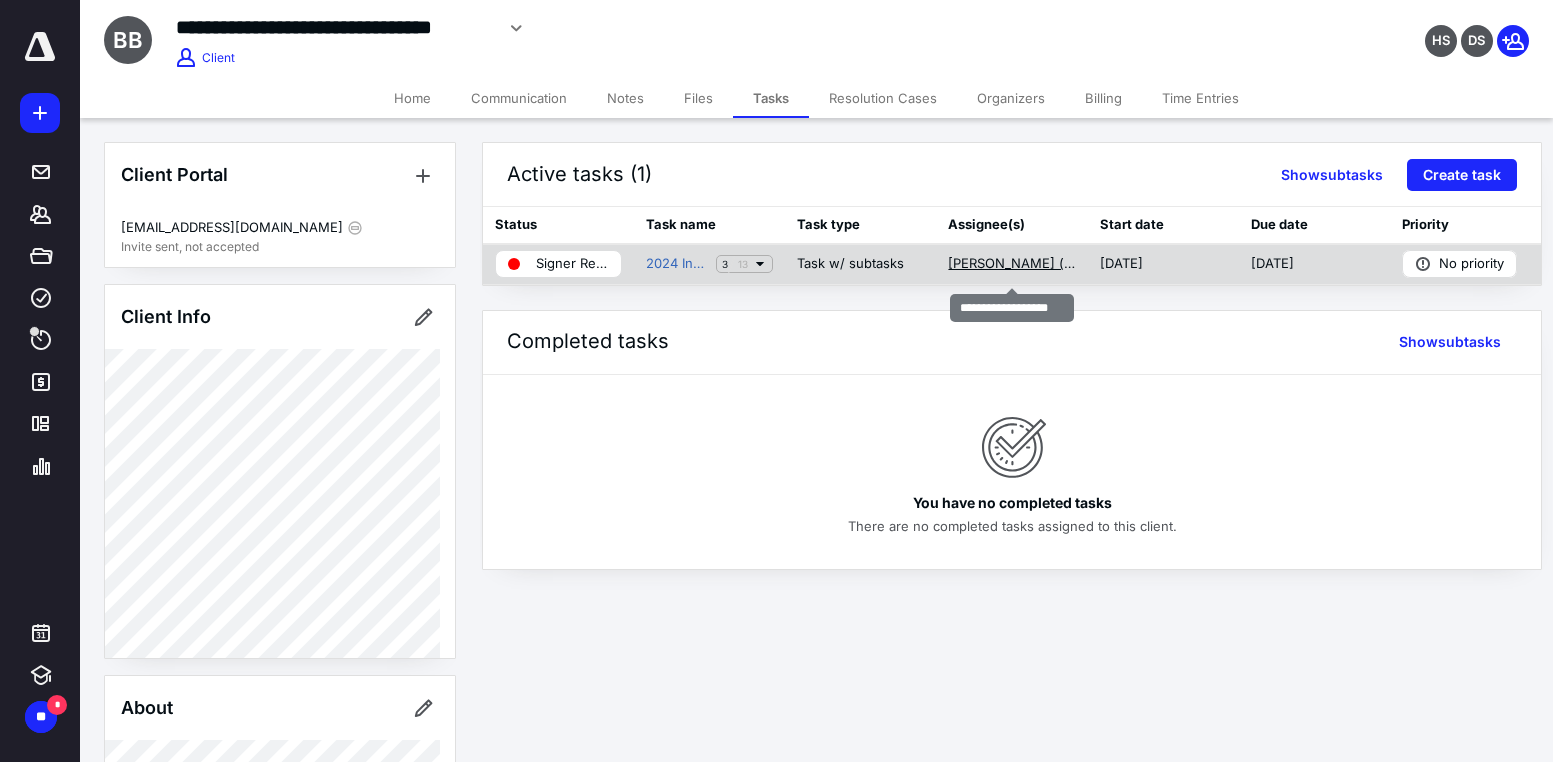 click on "[PERSON_NAME] (me)" at bounding box center (1011, 264) 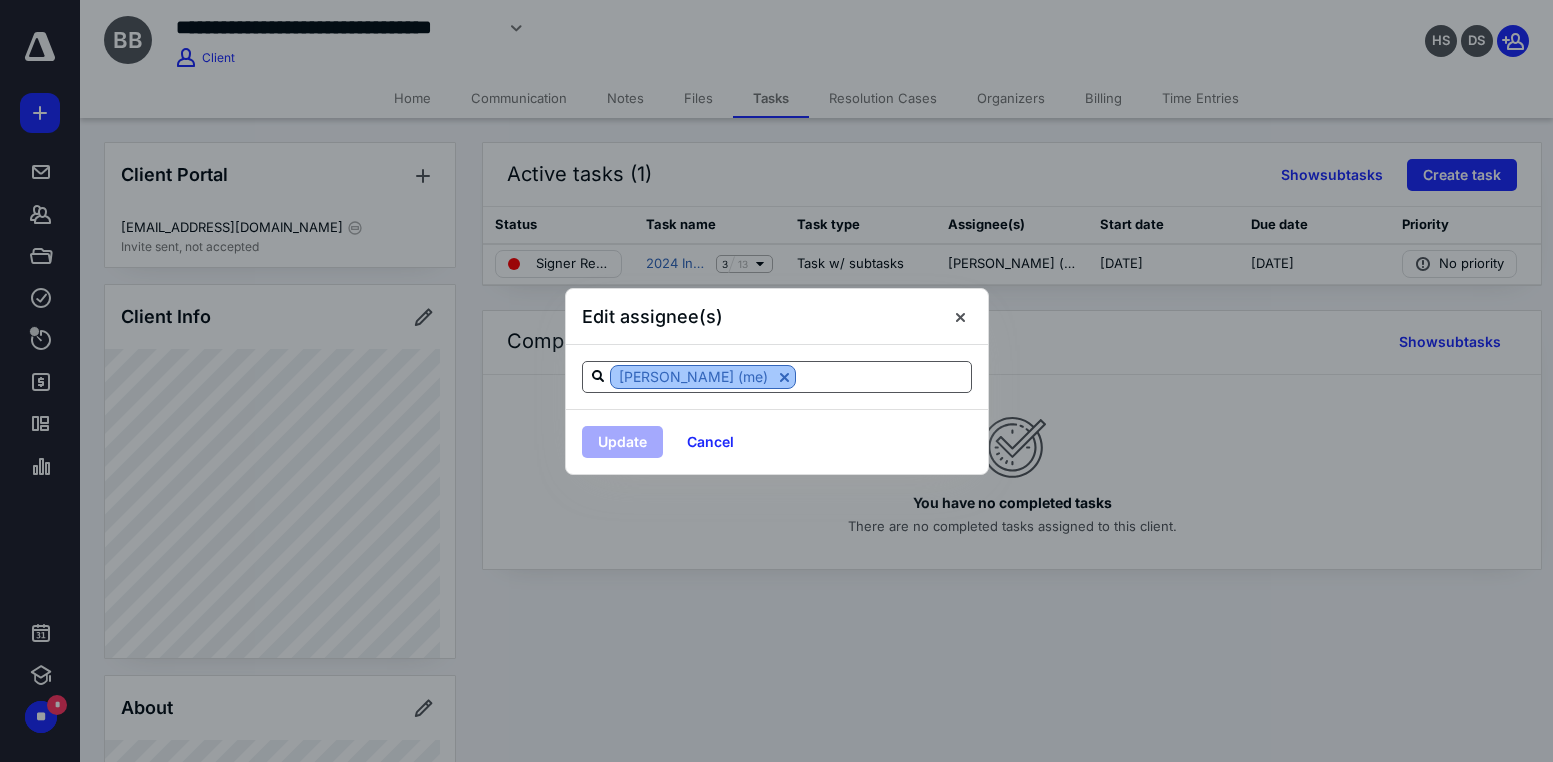 click at bounding box center [784, 377] 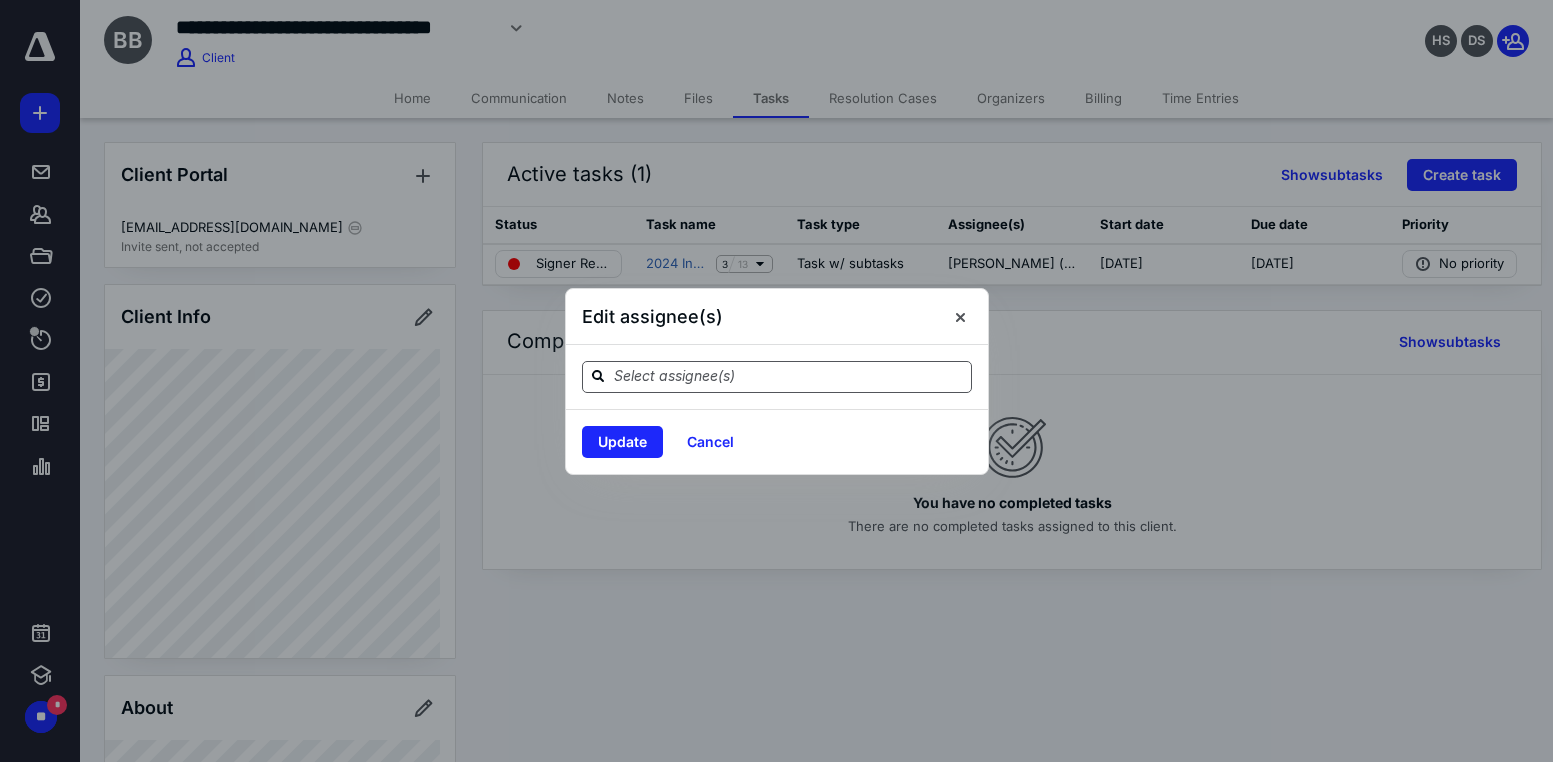 click at bounding box center (789, 376) 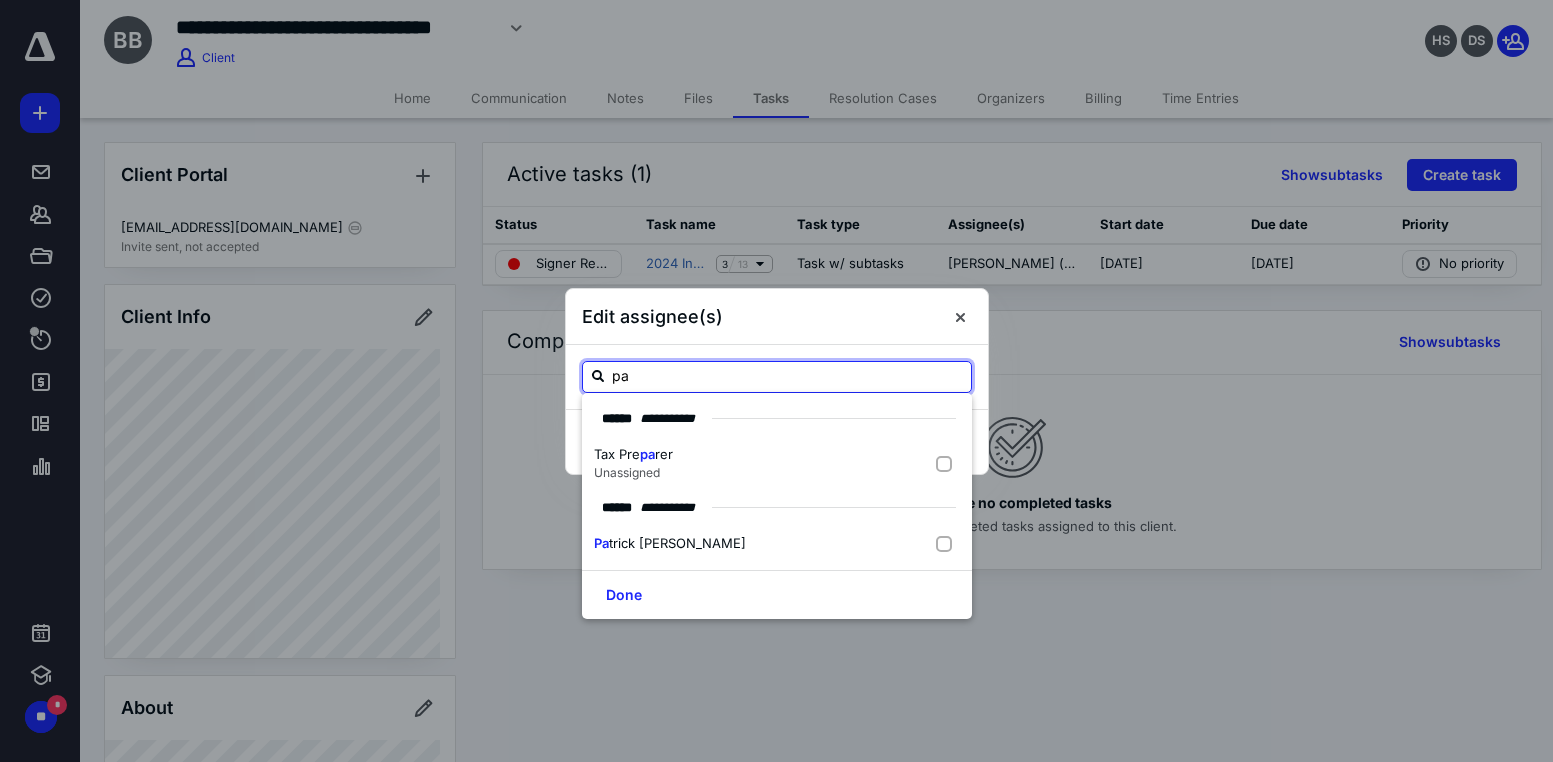 type on "pat" 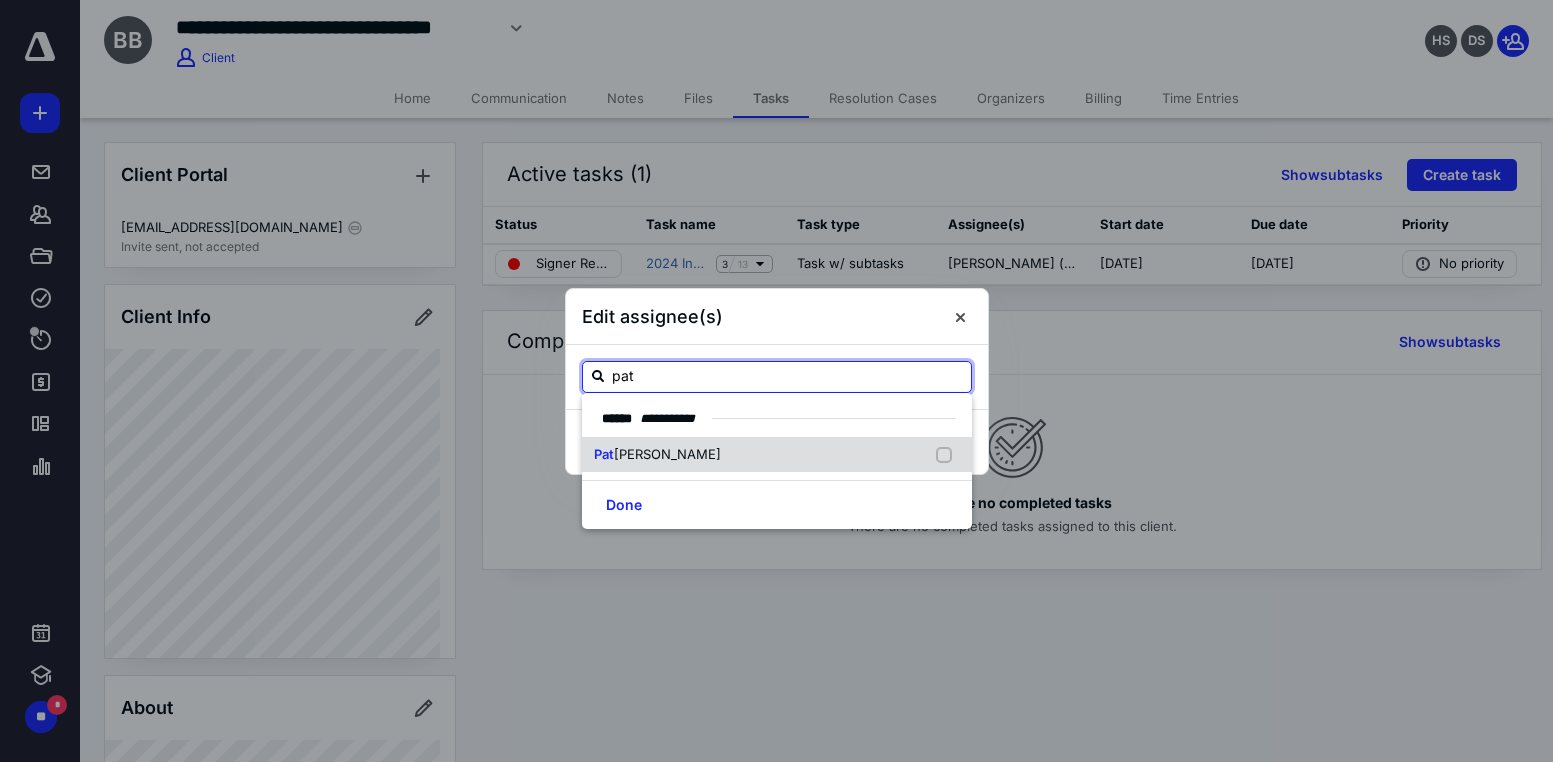 drag, startPoint x: 717, startPoint y: 465, endPoint x: 707, endPoint y: 468, distance: 10.440307 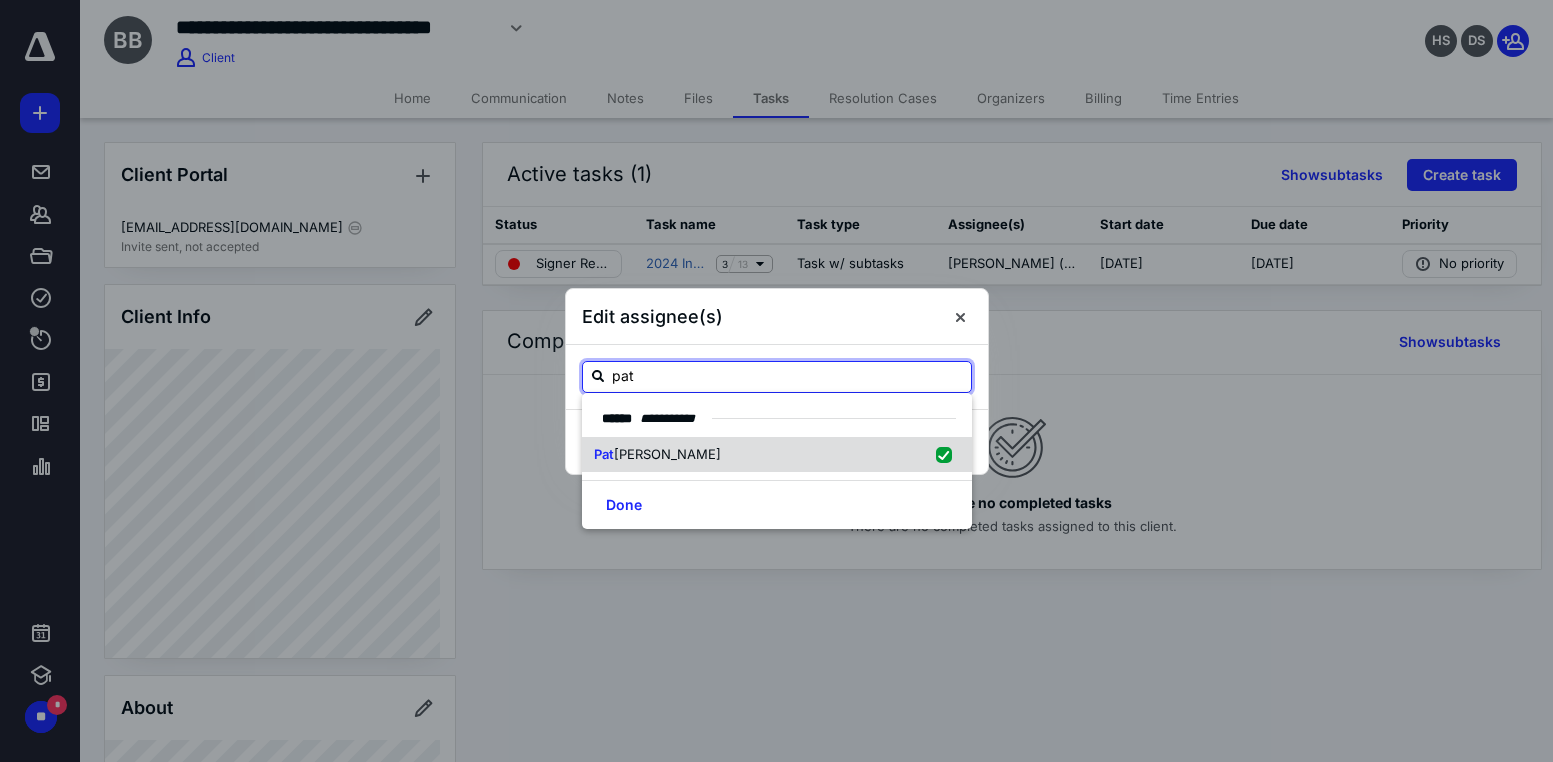 checkbox on "true" 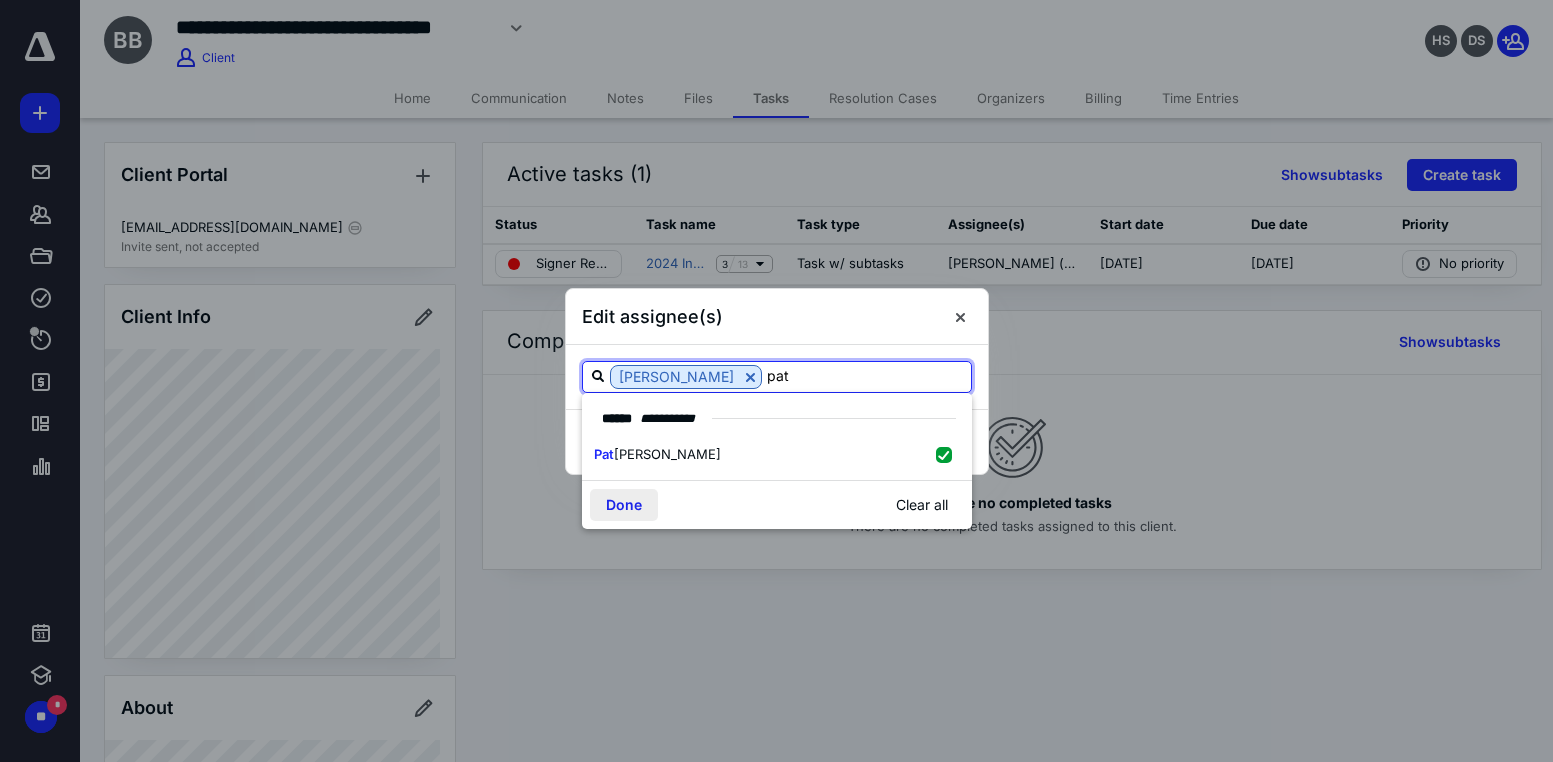 type on "pat" 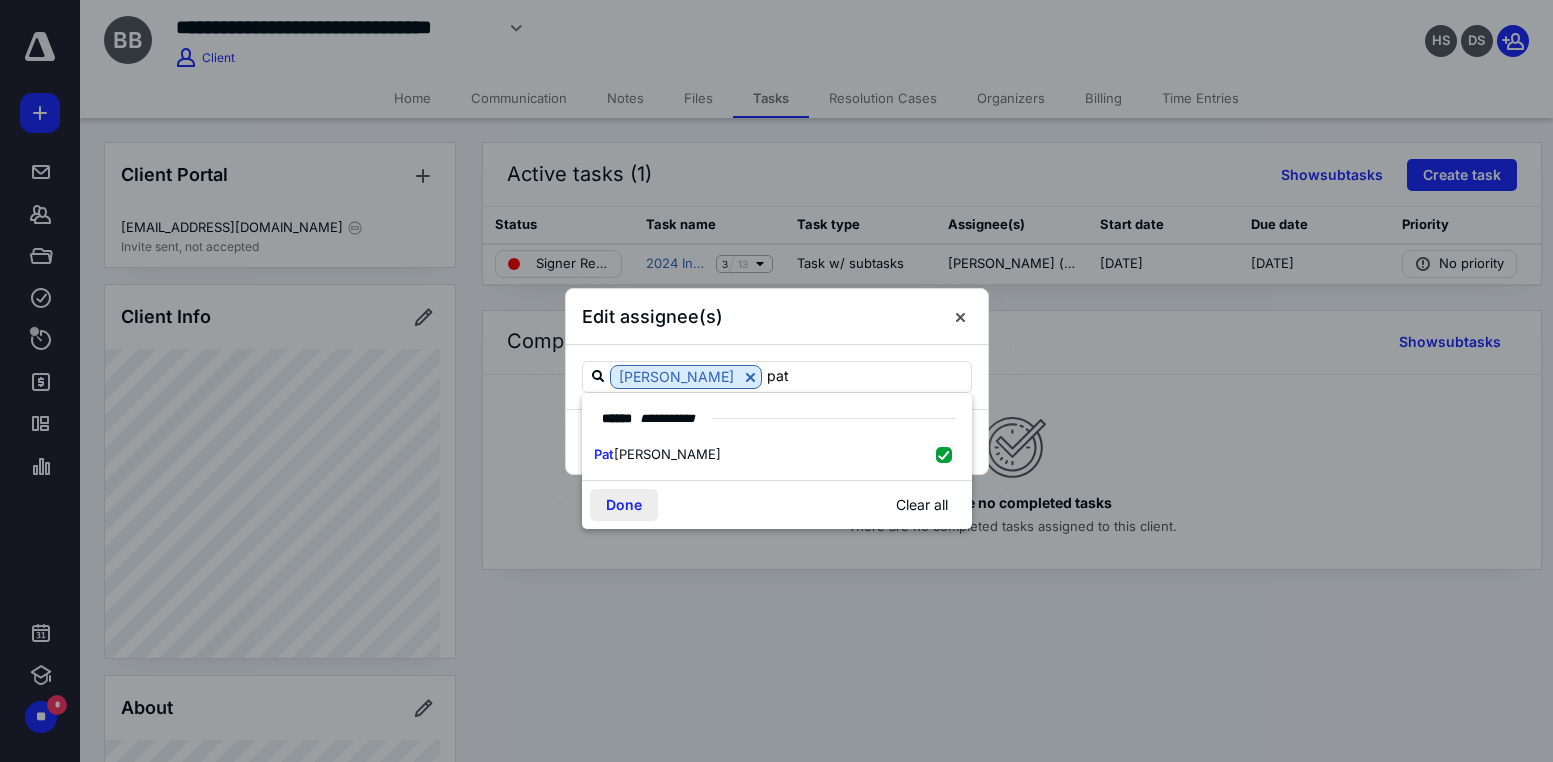 click on "Done" at bounding box center (624, 505) 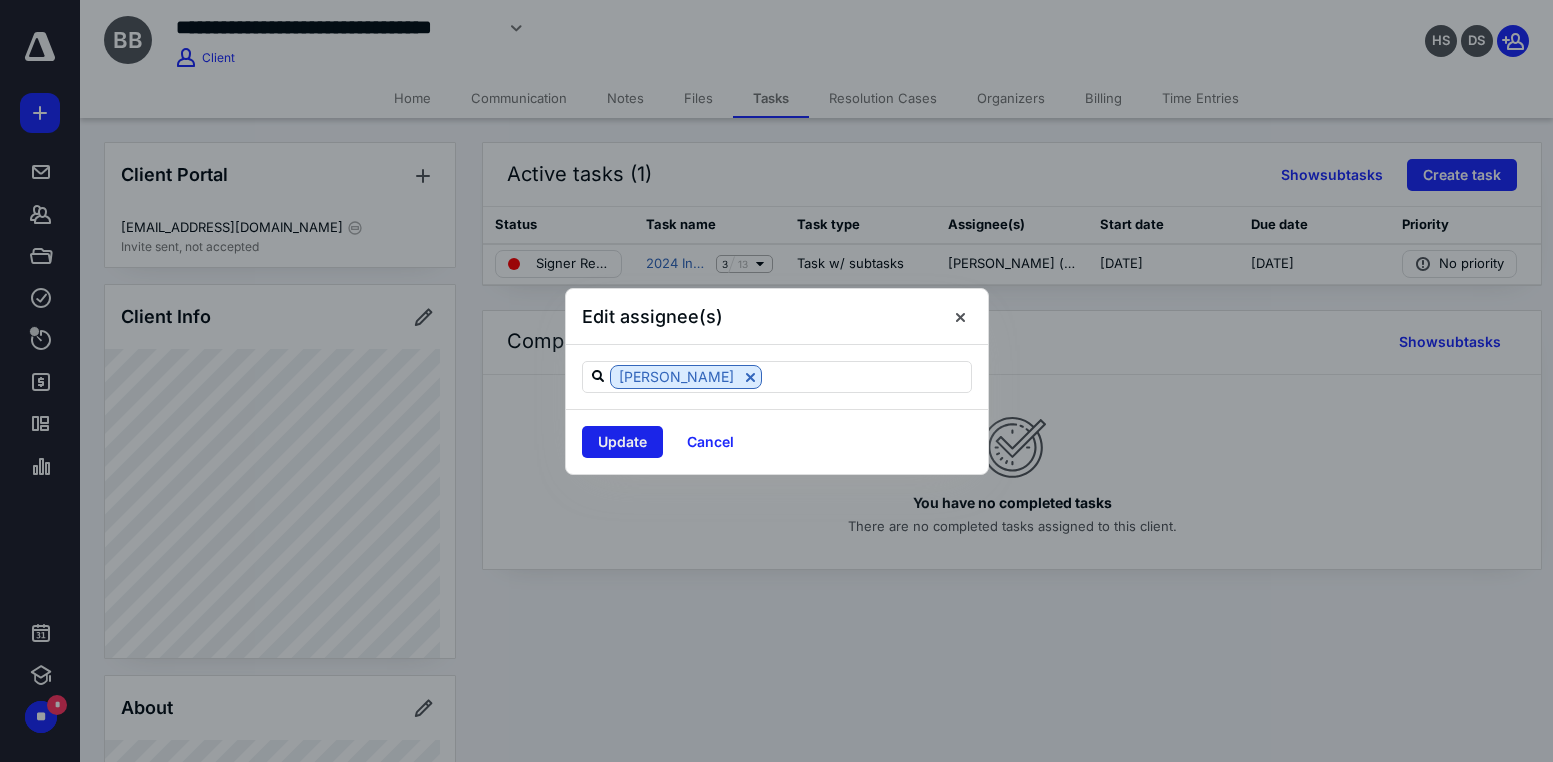 click on "Update" at bounding box center (622, 442) 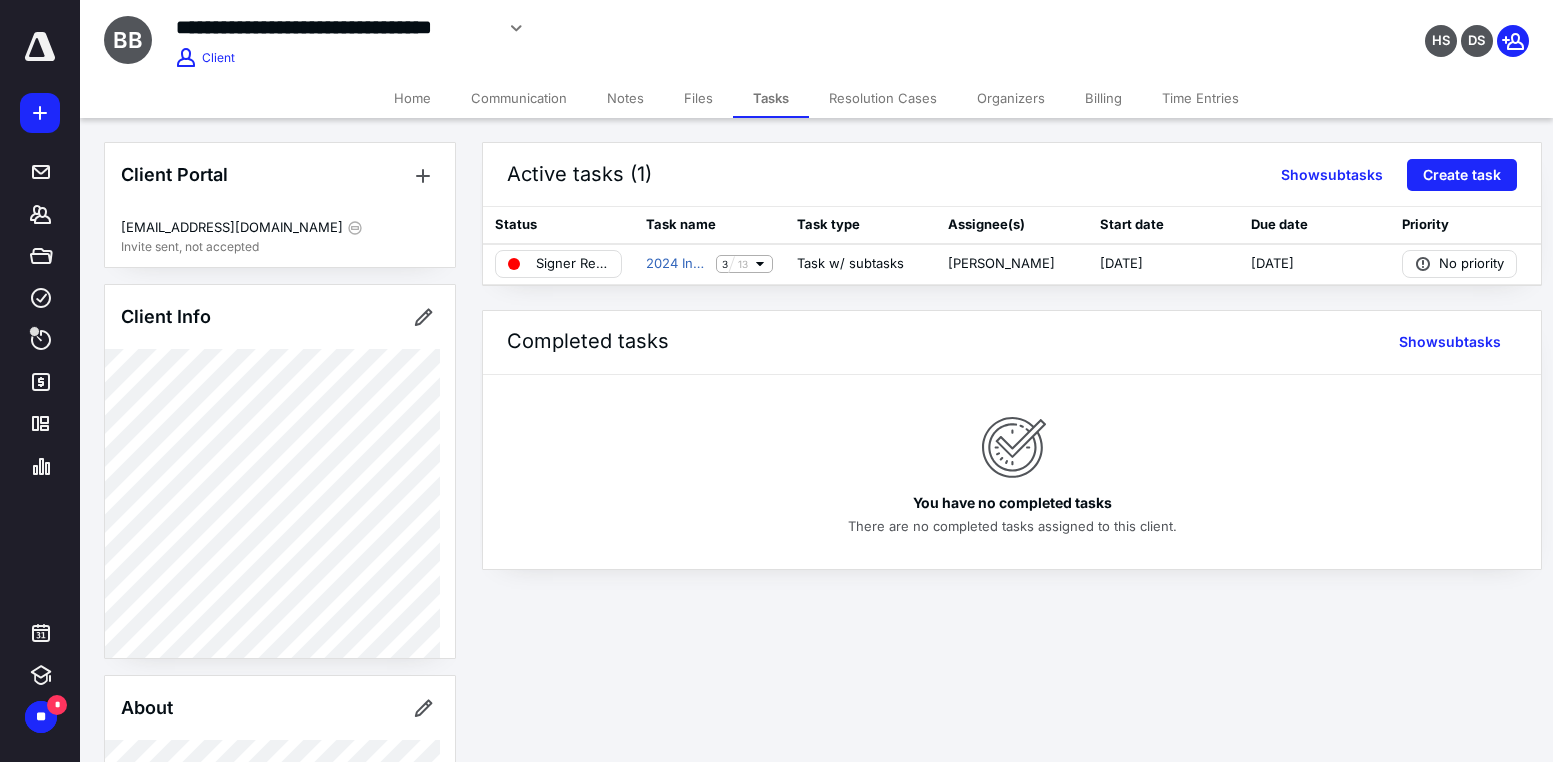 click on "Notes" at bounding box center [625, 98] 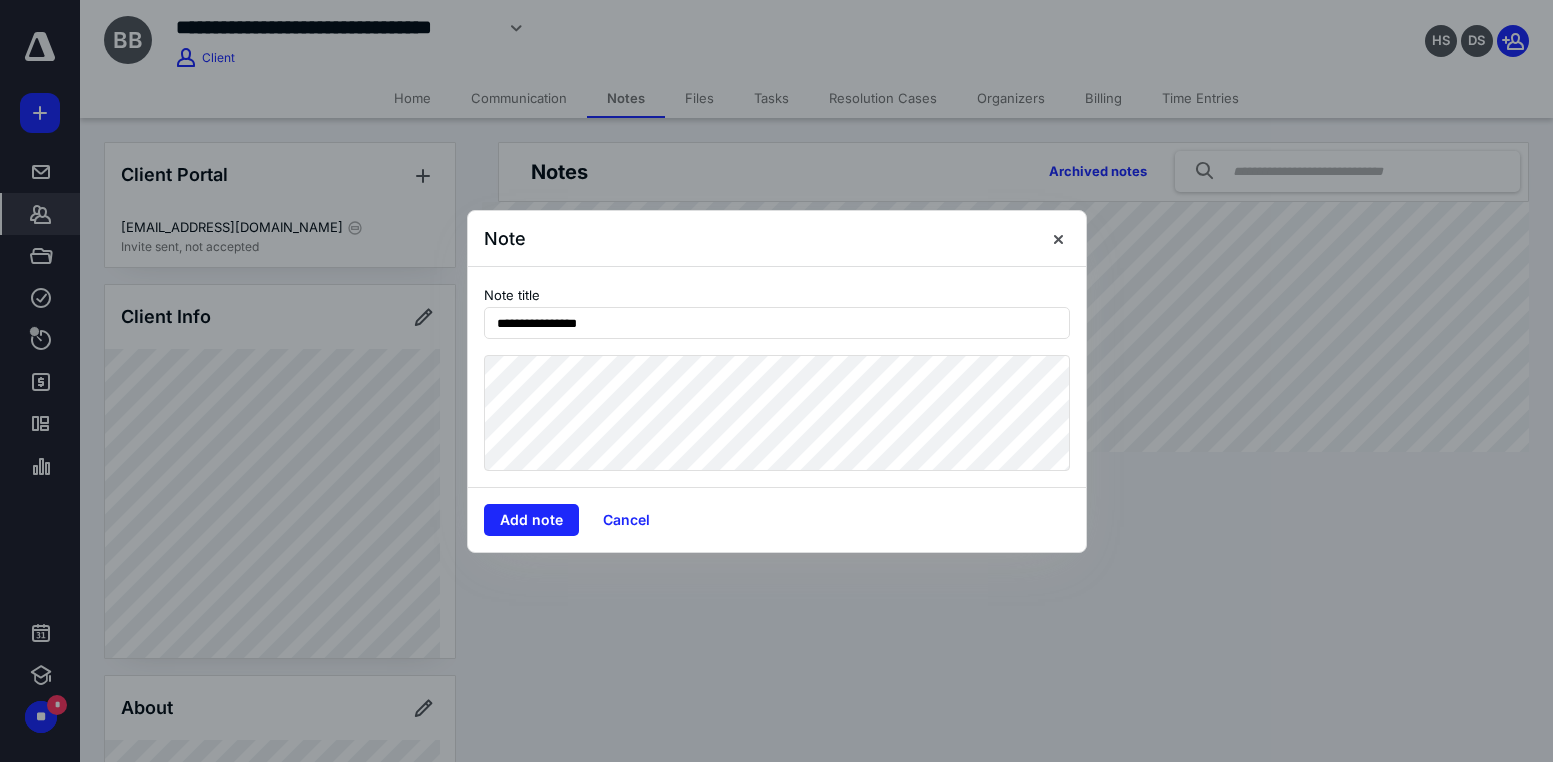 type on "**********" 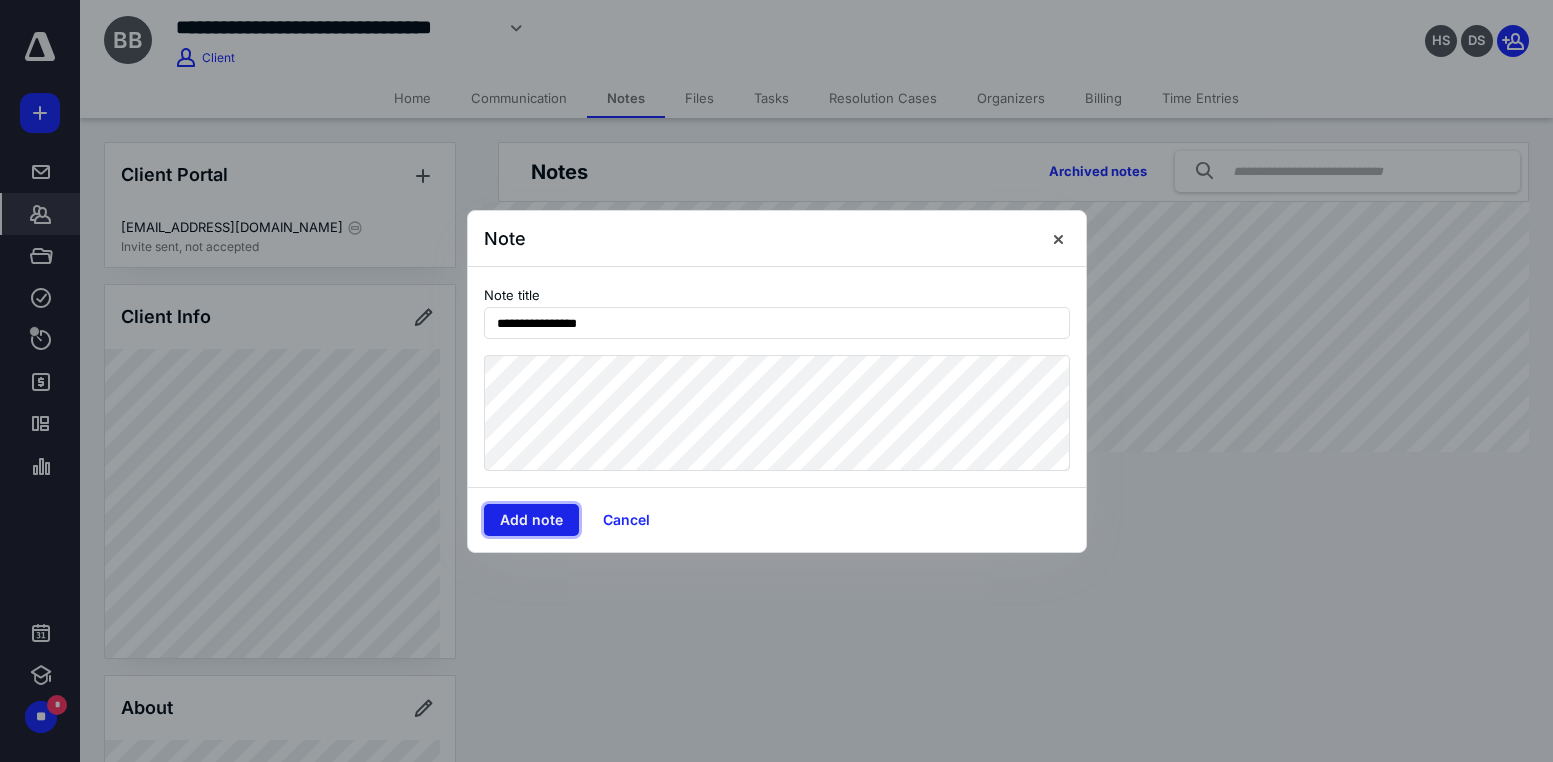 click on "Add note" at bounding box center [531, 520] 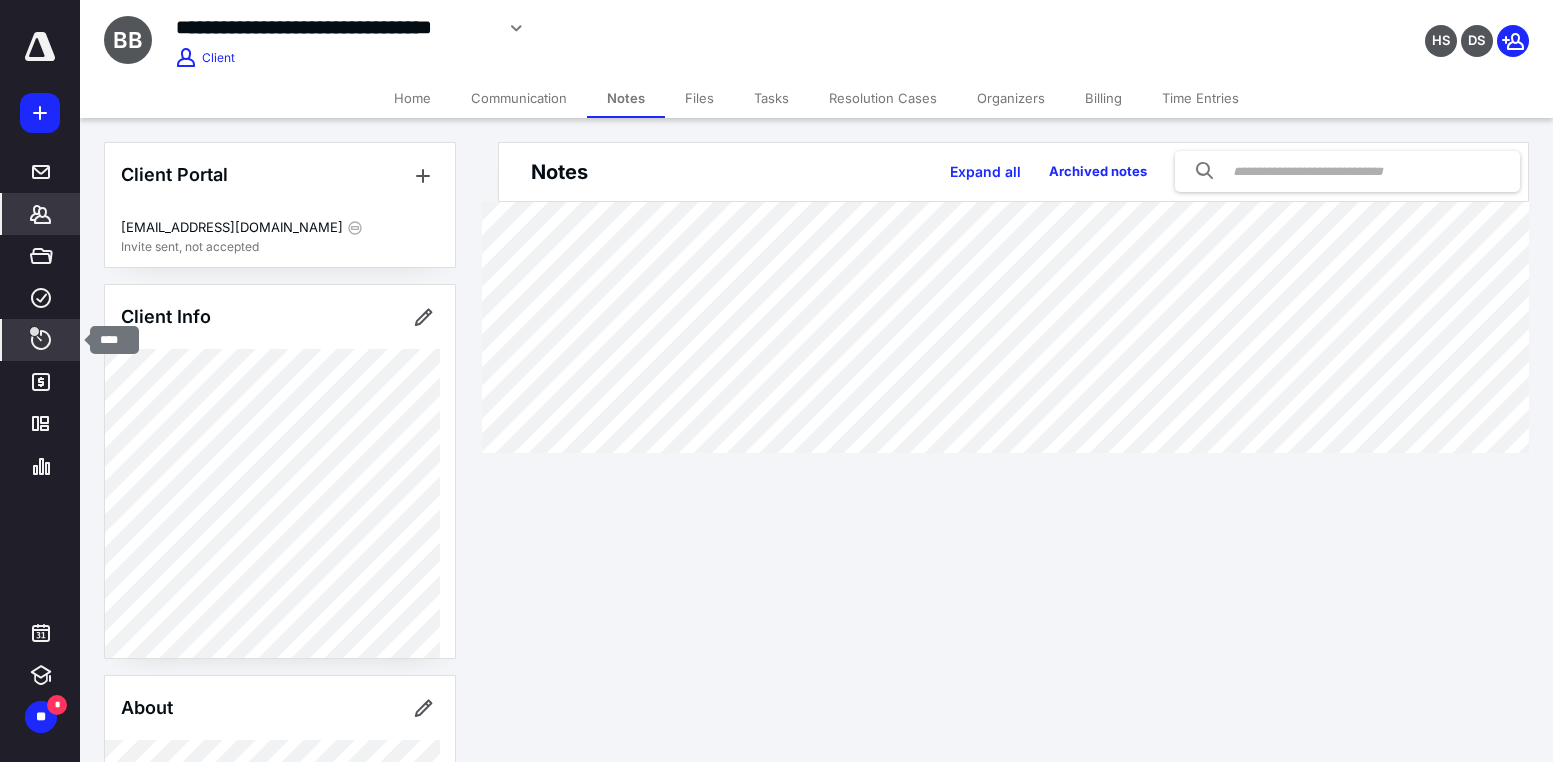 click 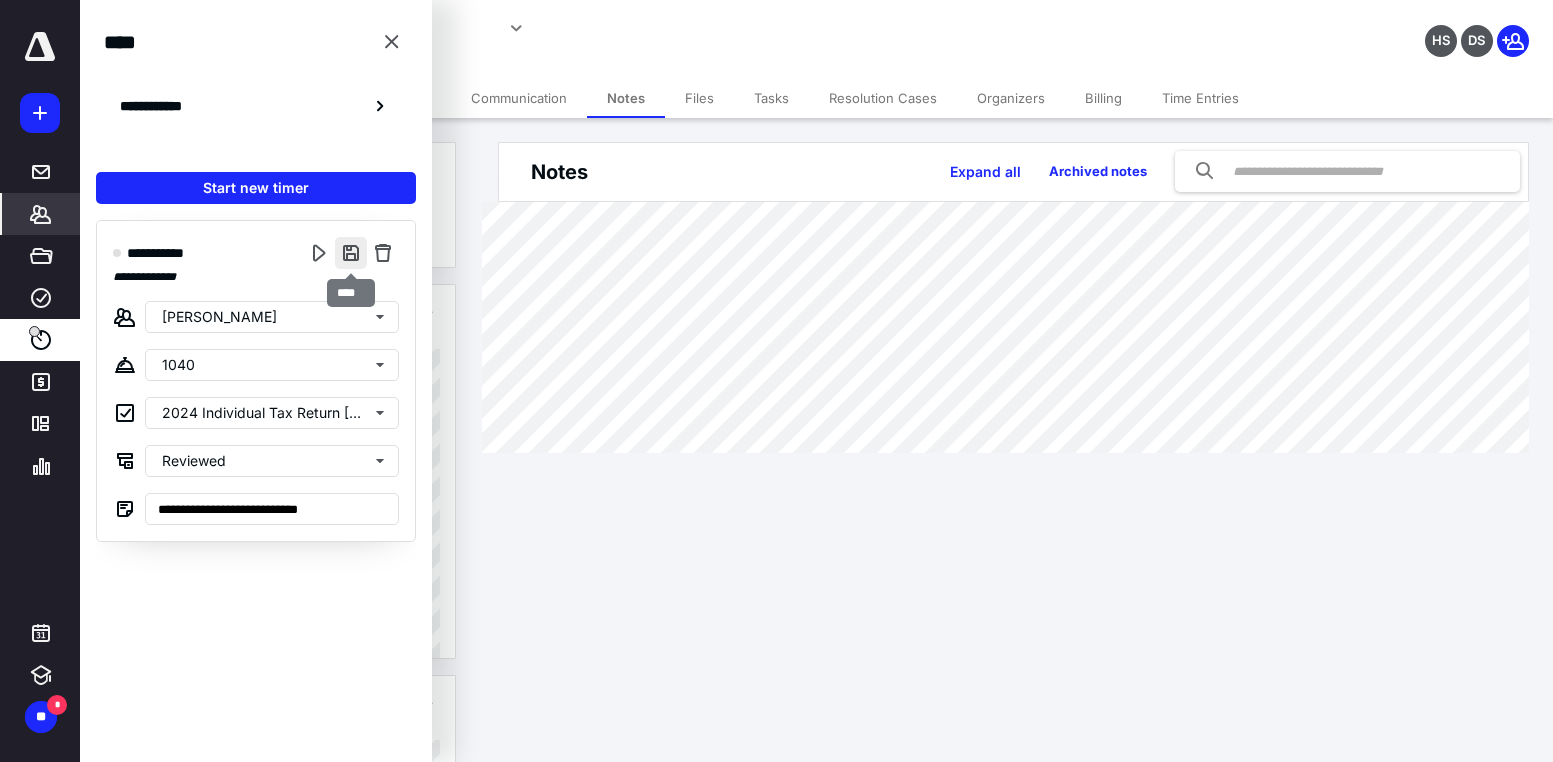 click at bounding box center [351, 253] 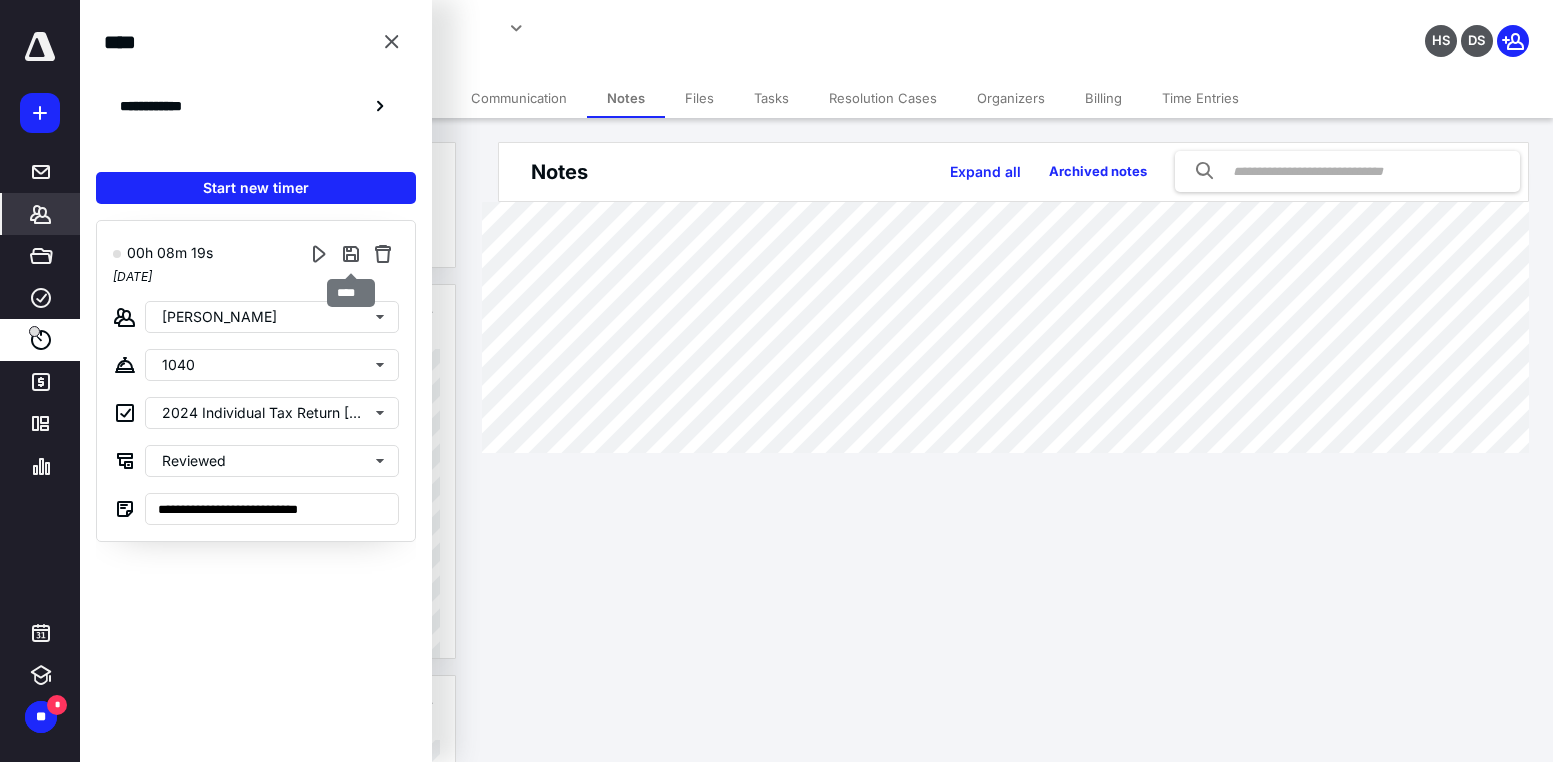 type on "**********" 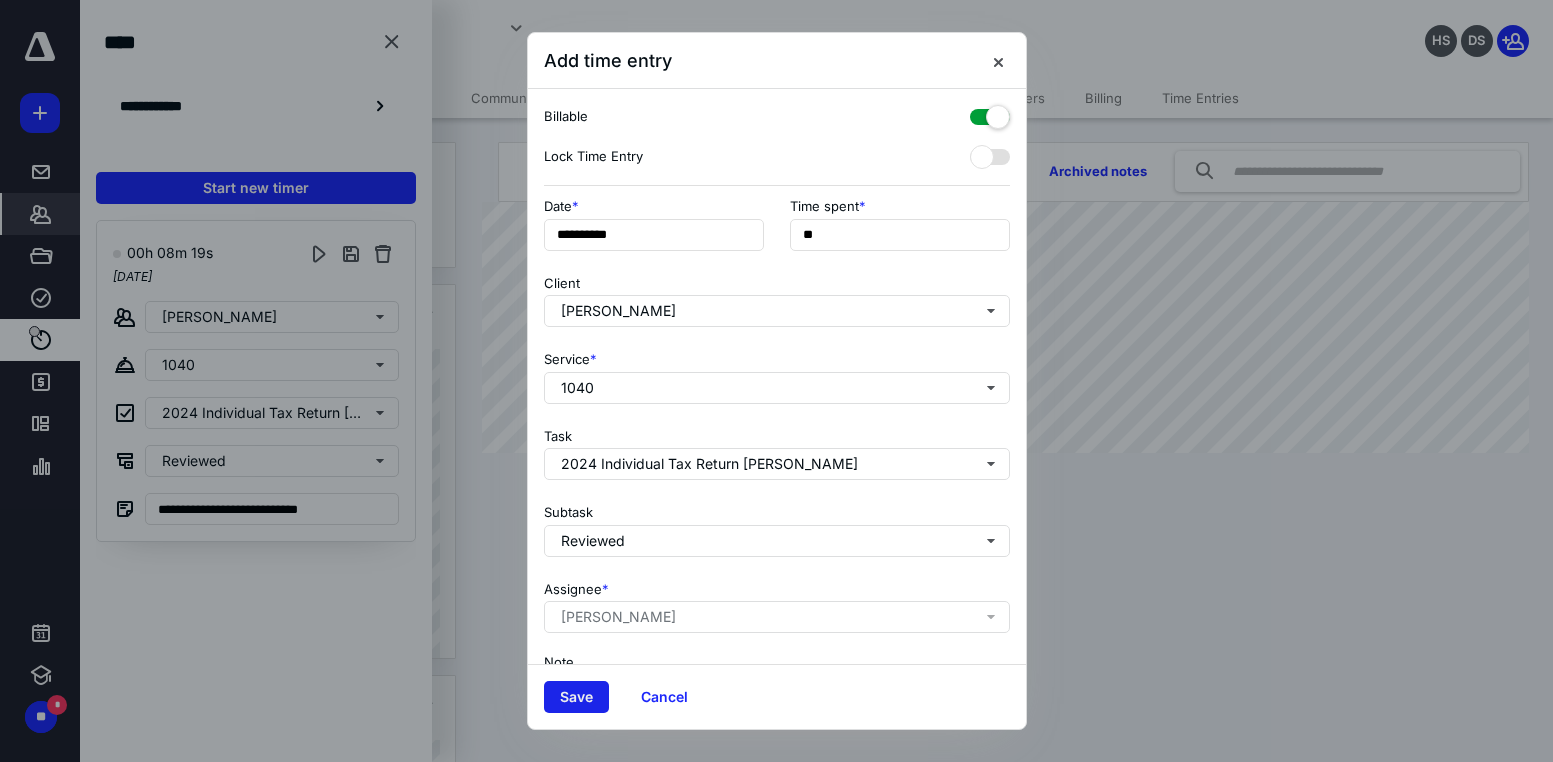 click on "Save" at bounding box center (576, 697) 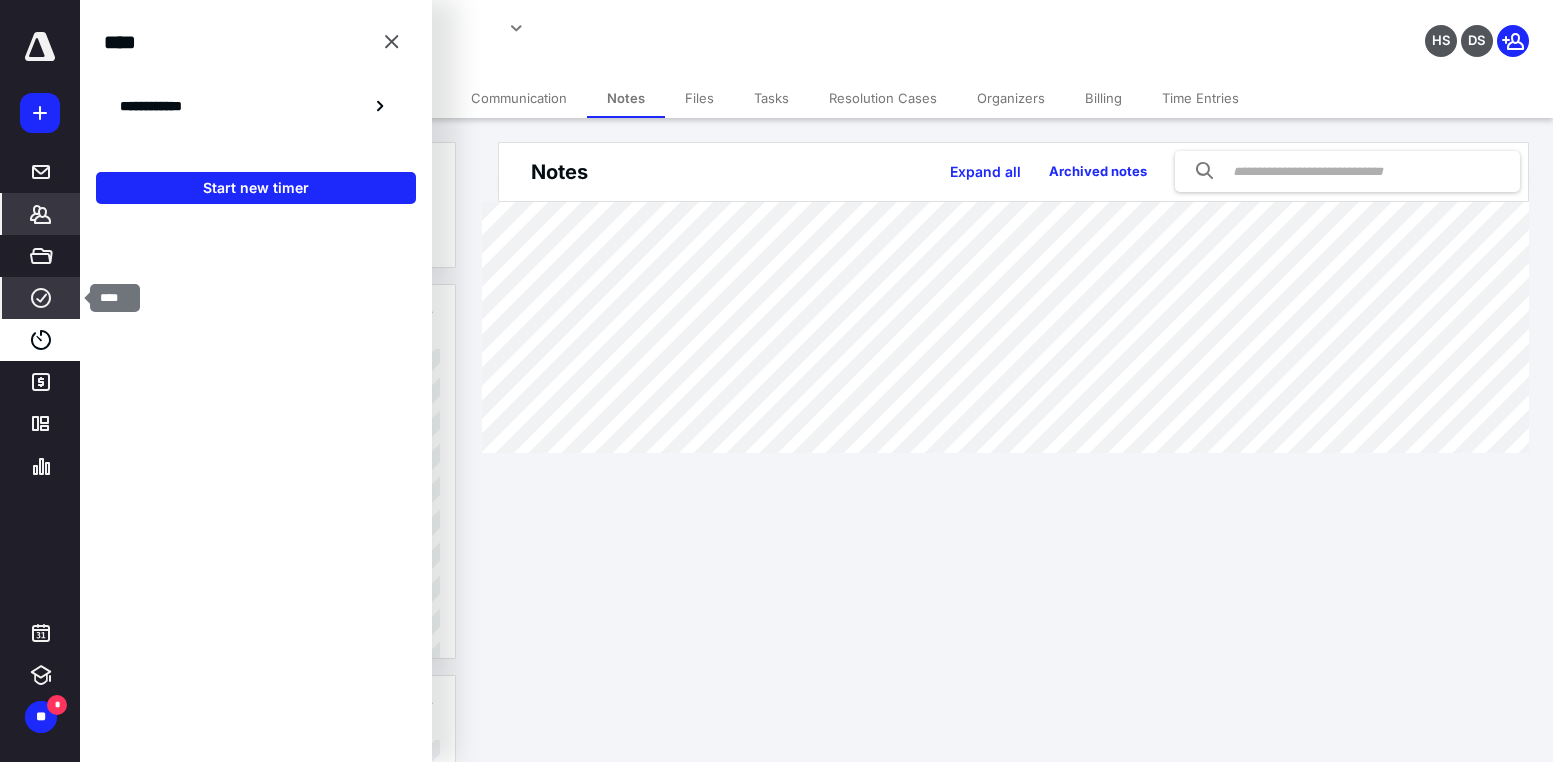 click 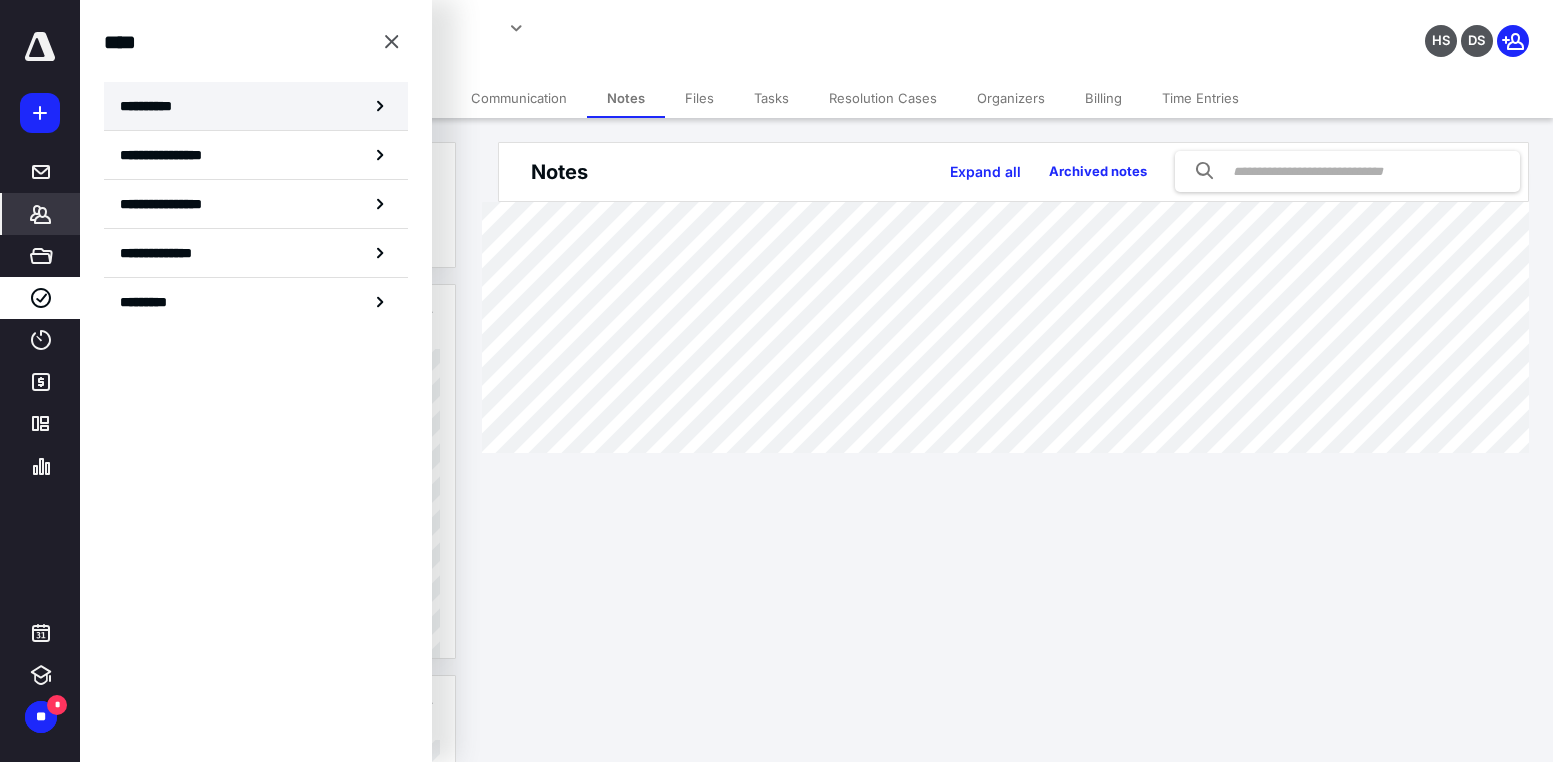 click on "**********" at bounding box center [256, 106] 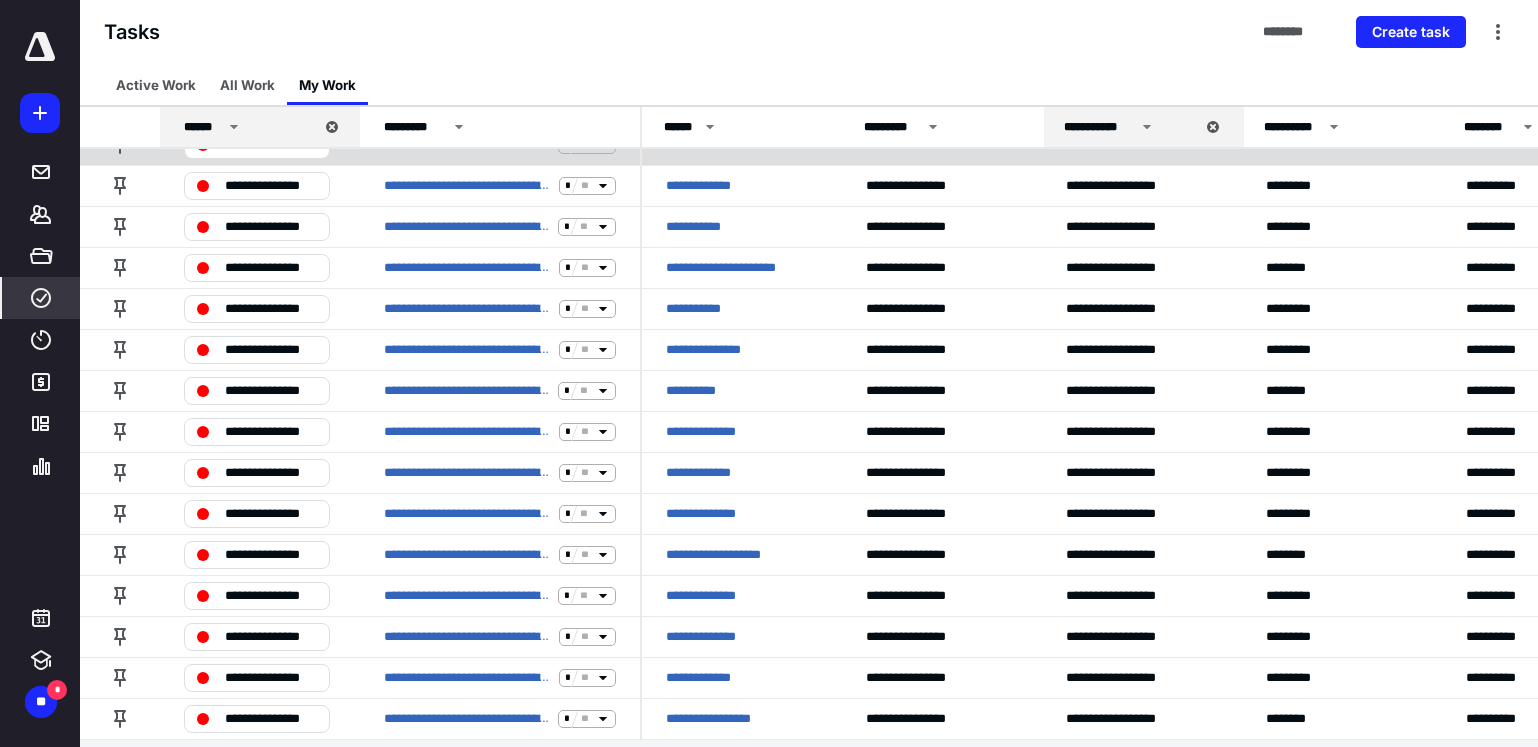 scroll, scrollTop: 626, scrollLeft: 0, axis: vertical 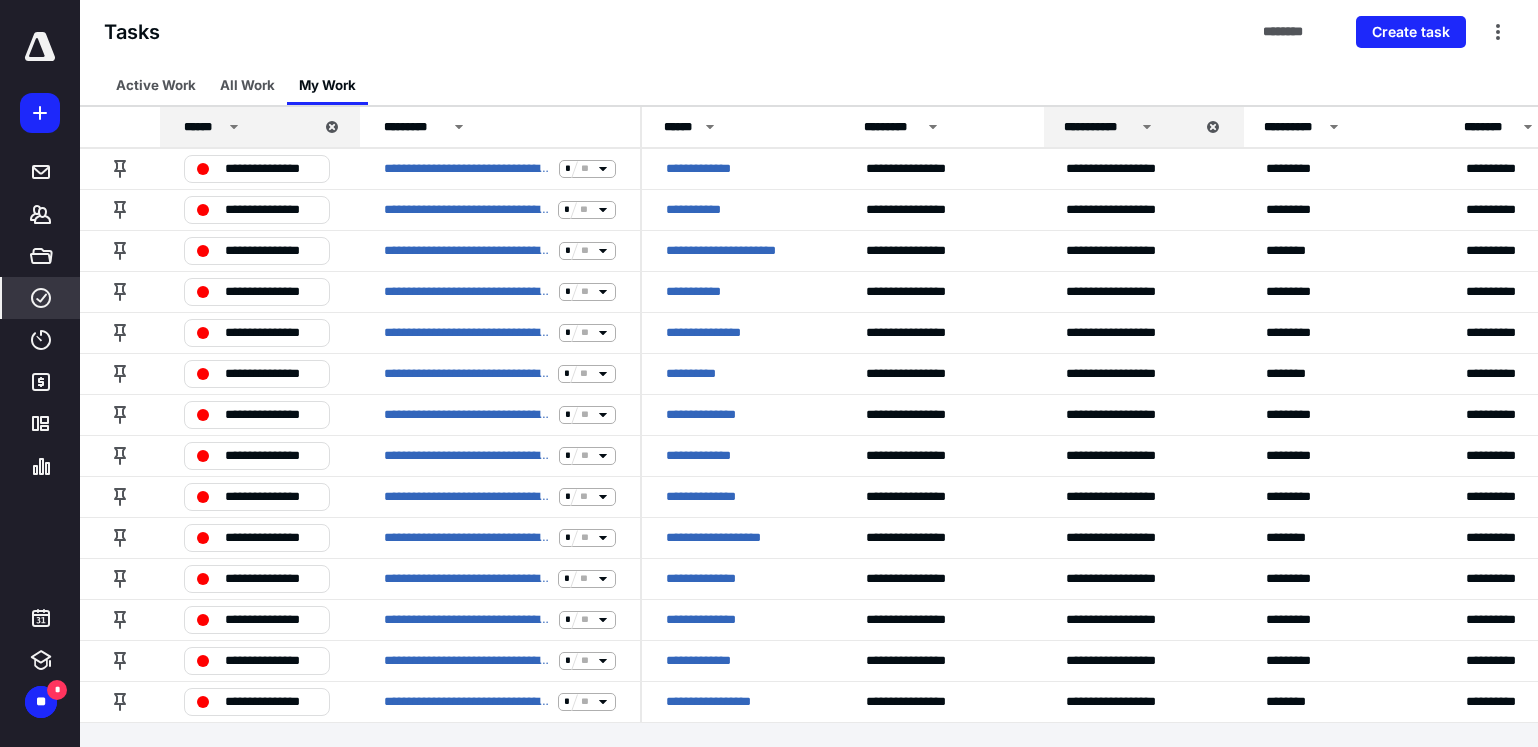 click on "Tasks ******** Create task" at bounding box center (809, 32) 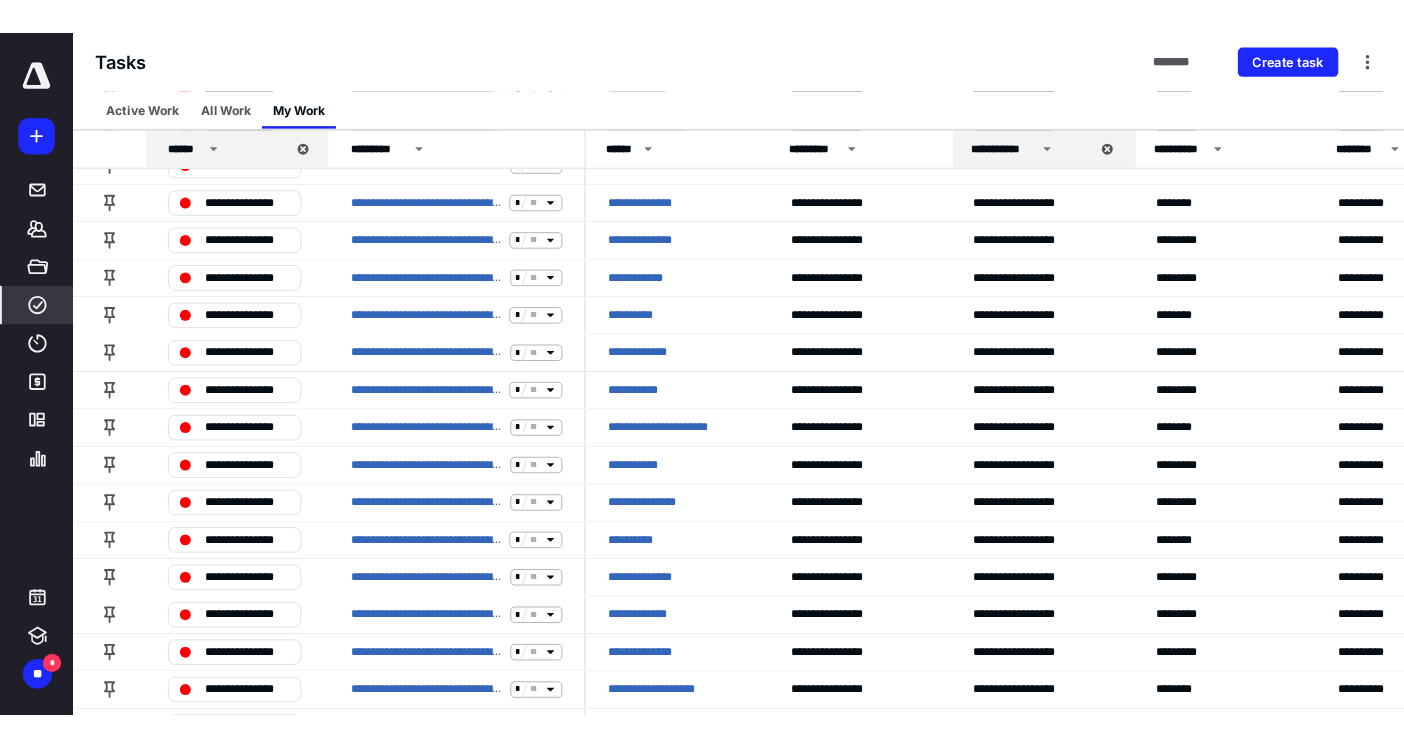scroll, scrollTop: 0, scrollLeft: 0, axis: both 